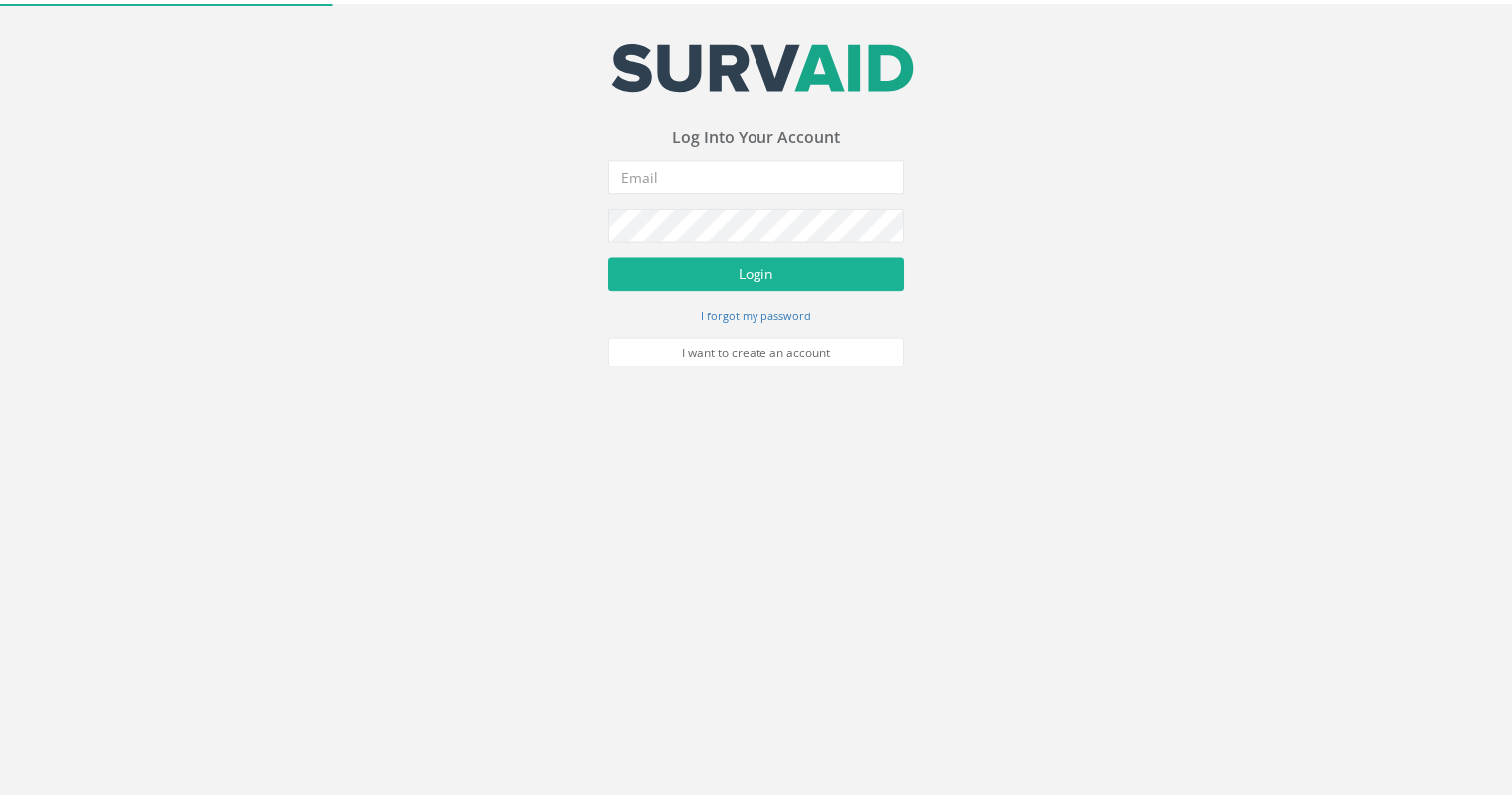 scroll, scrollTop: 0, scrollLeft: 0, axis: both 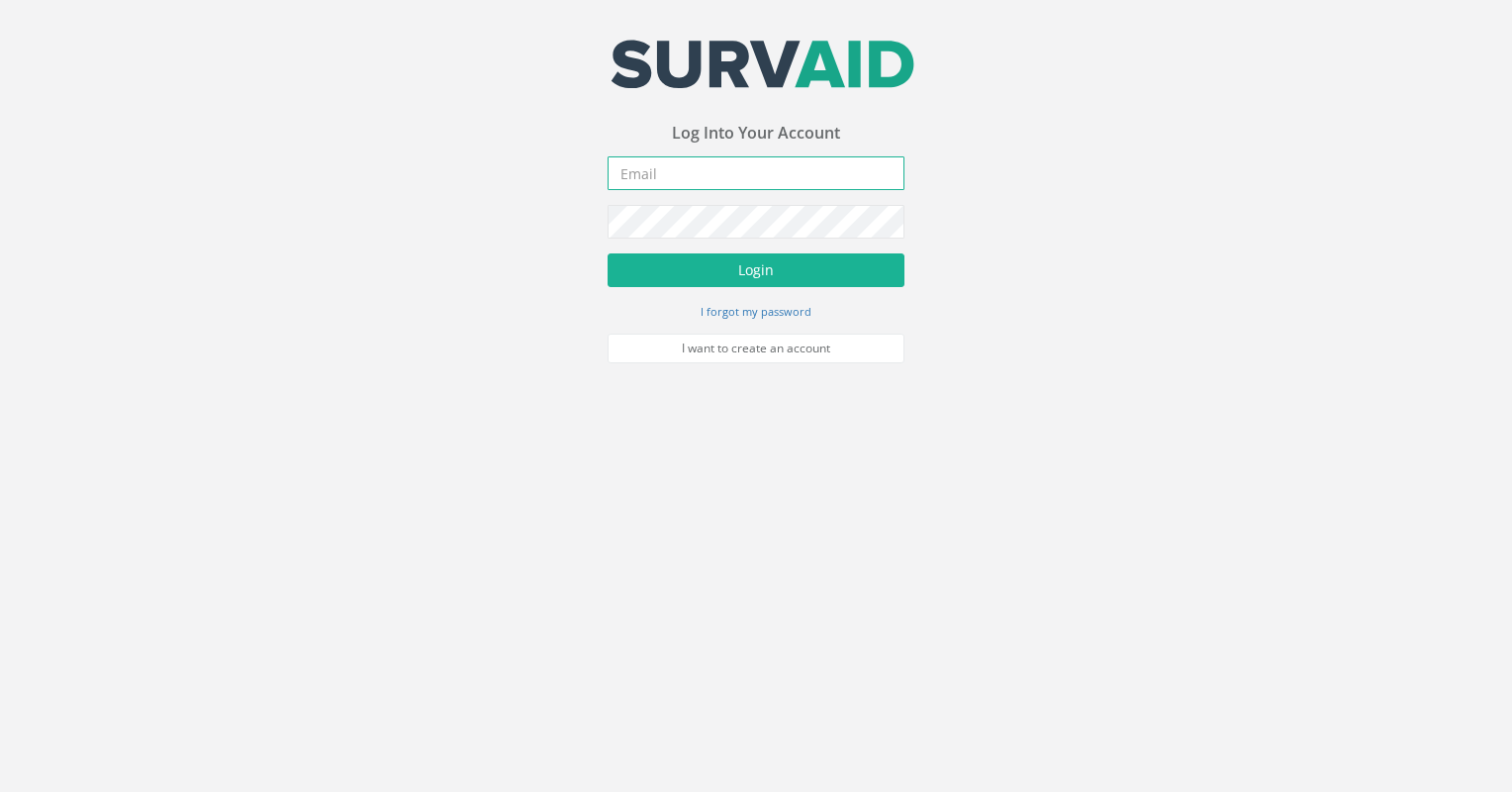 click at bounding box center (756, 173) 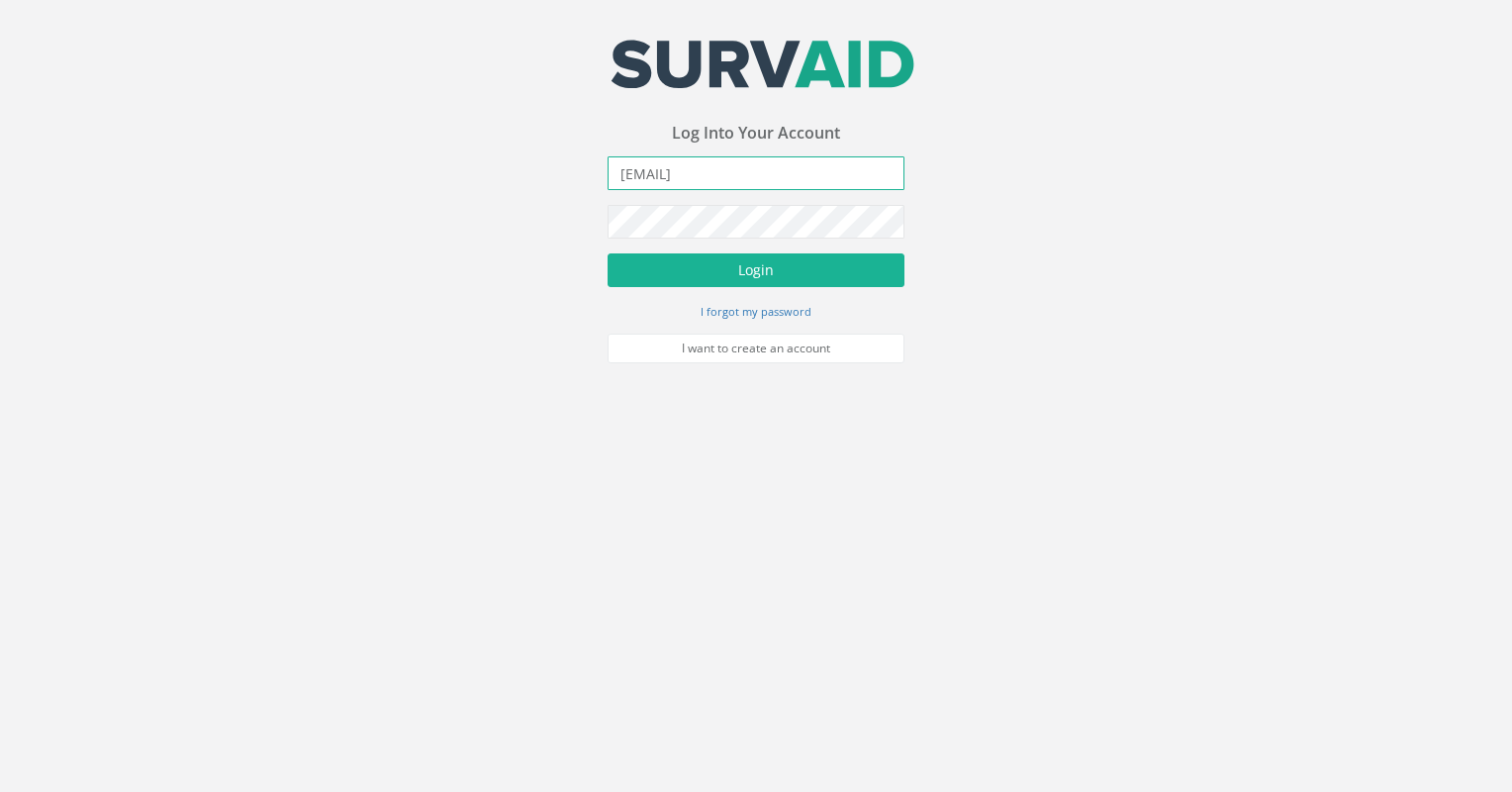 type on "[EMAIL]" 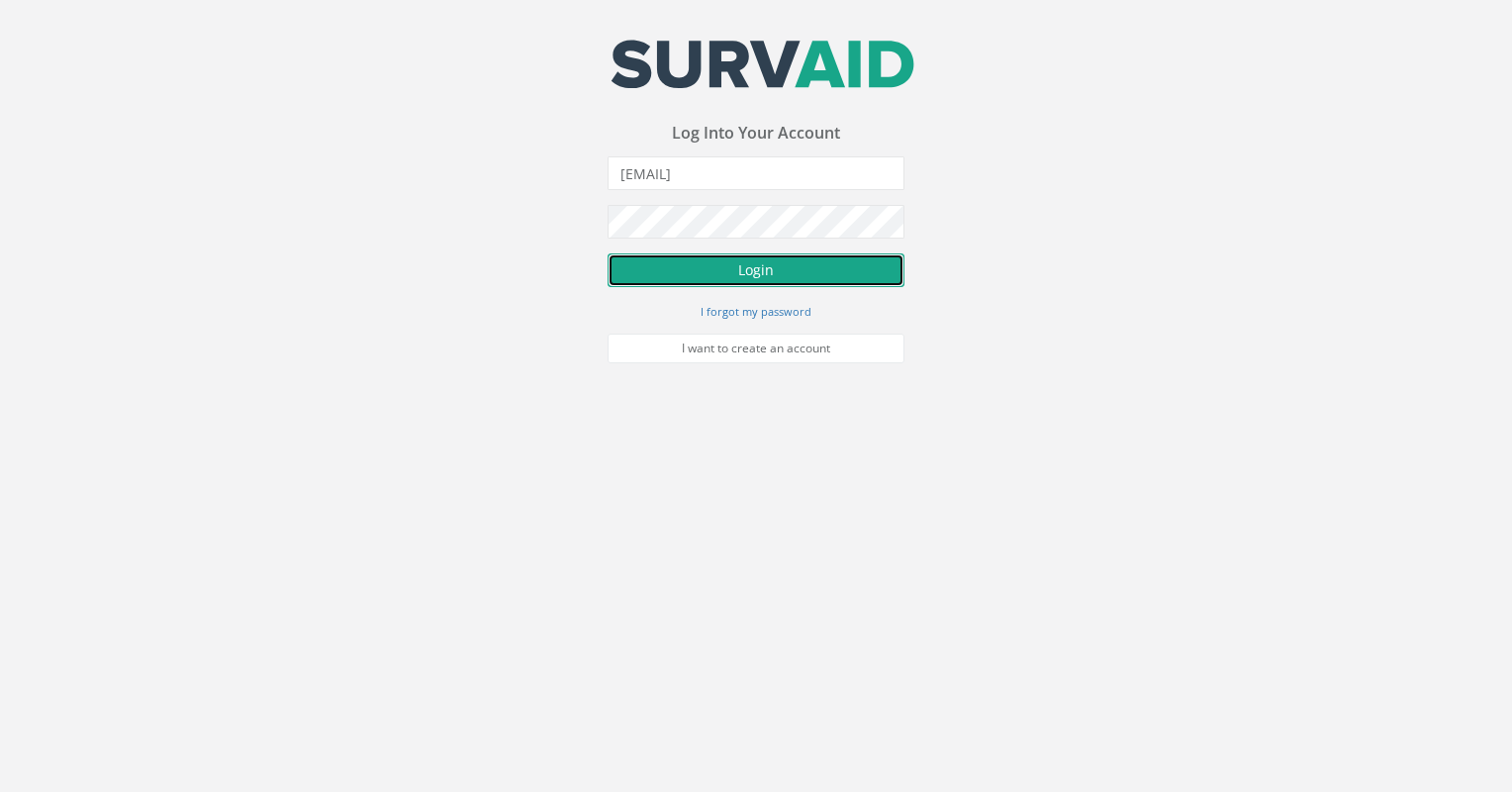 click on "Login" at bounding box center (756, 270) 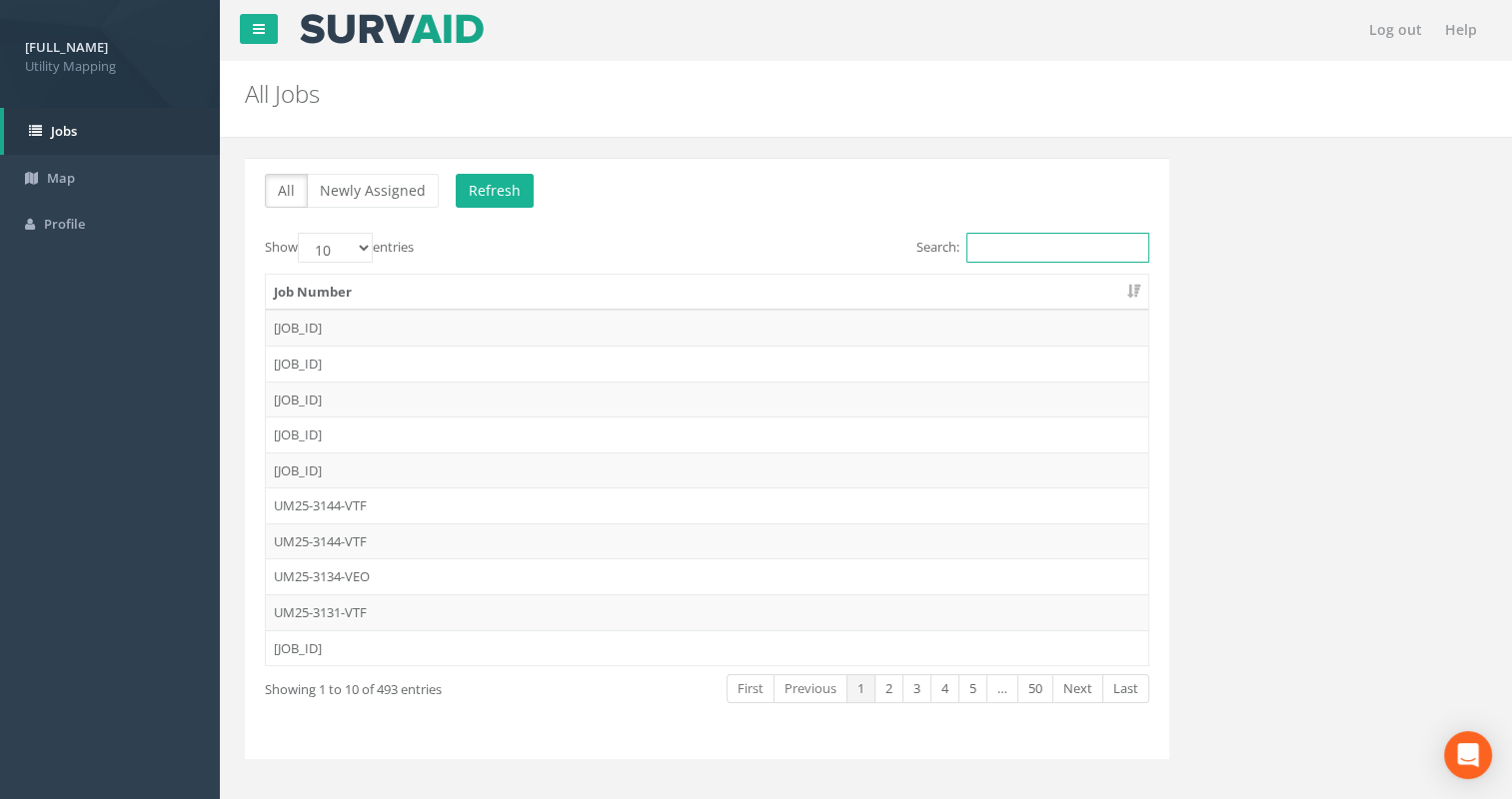 click on "Search:" at bounding box center [1057, 248] 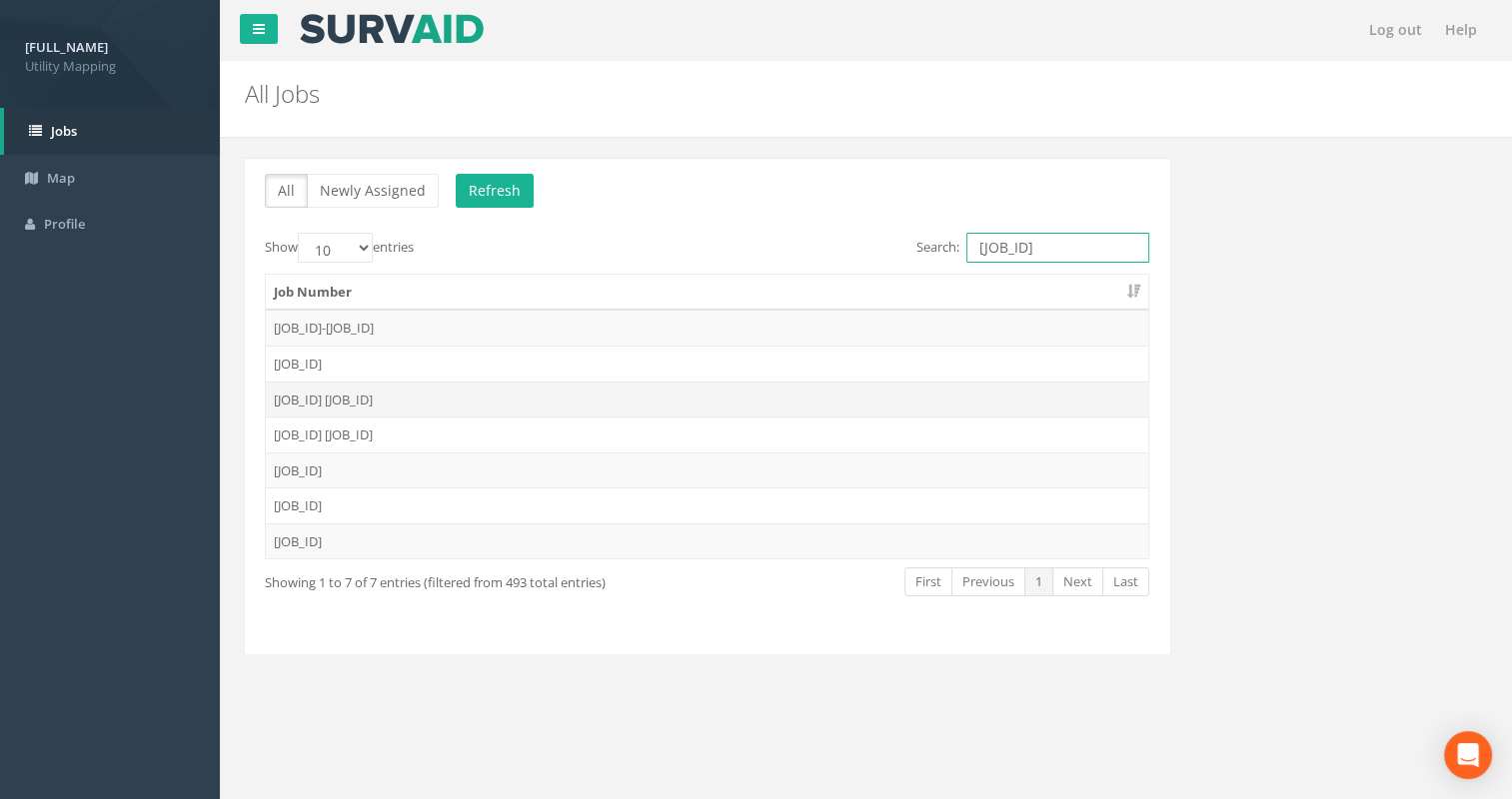 type on "[JOB_ID]" 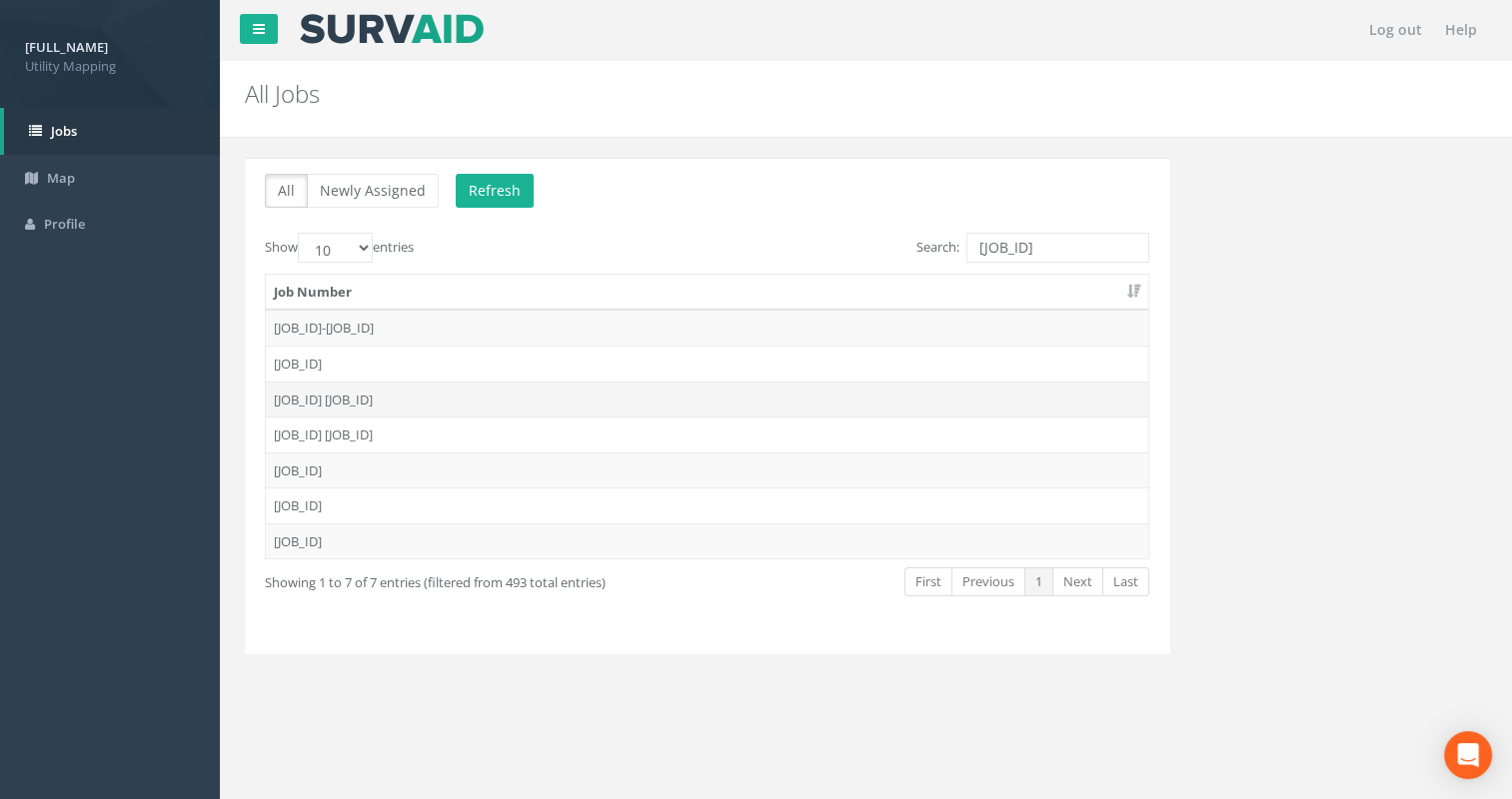 click on "[JOB_ID] [JOB_ID]" at bounding box center (707, 328) 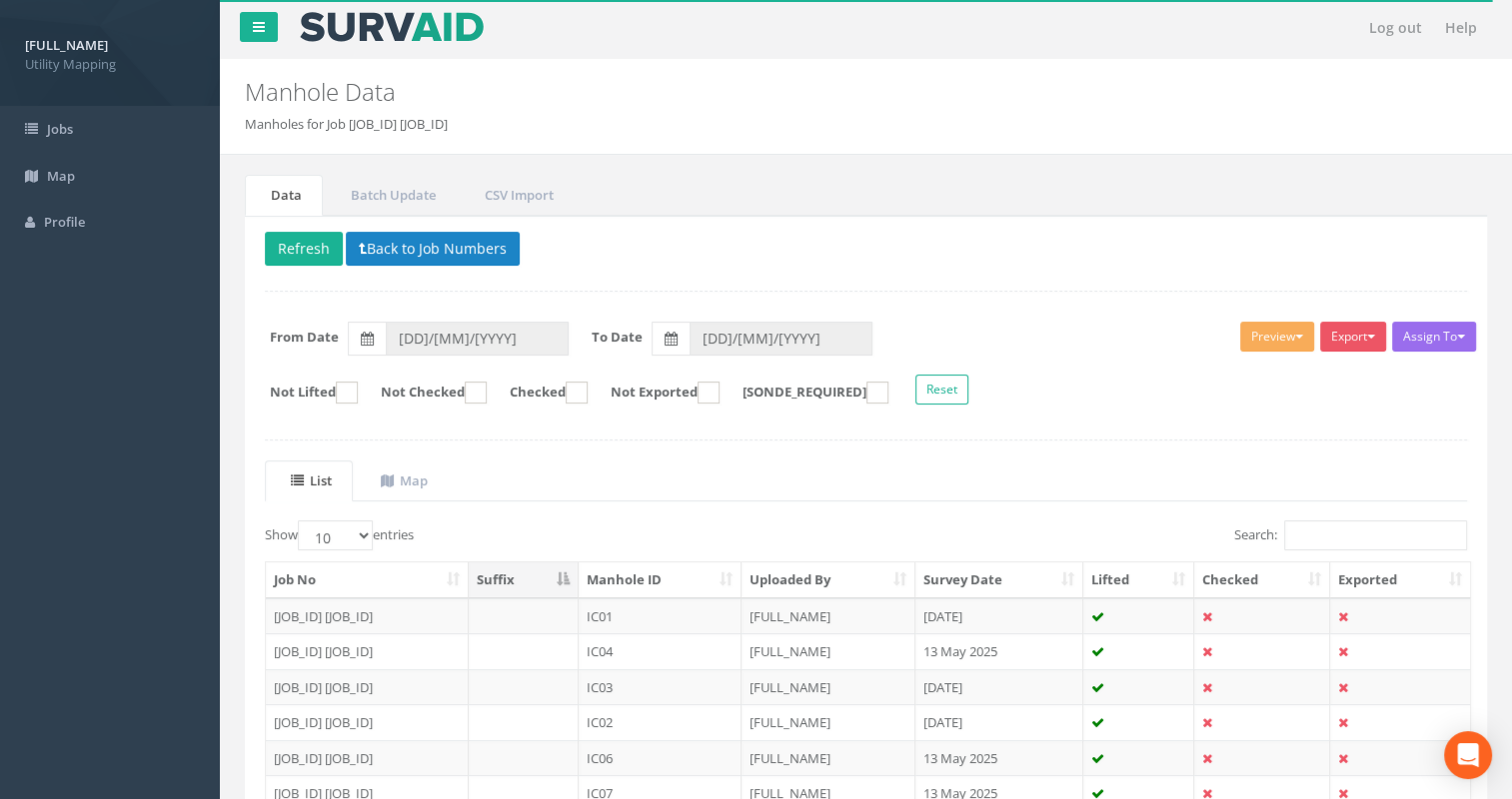 scroll, scrollTop: 0, scrollLeft: 0, axis: both 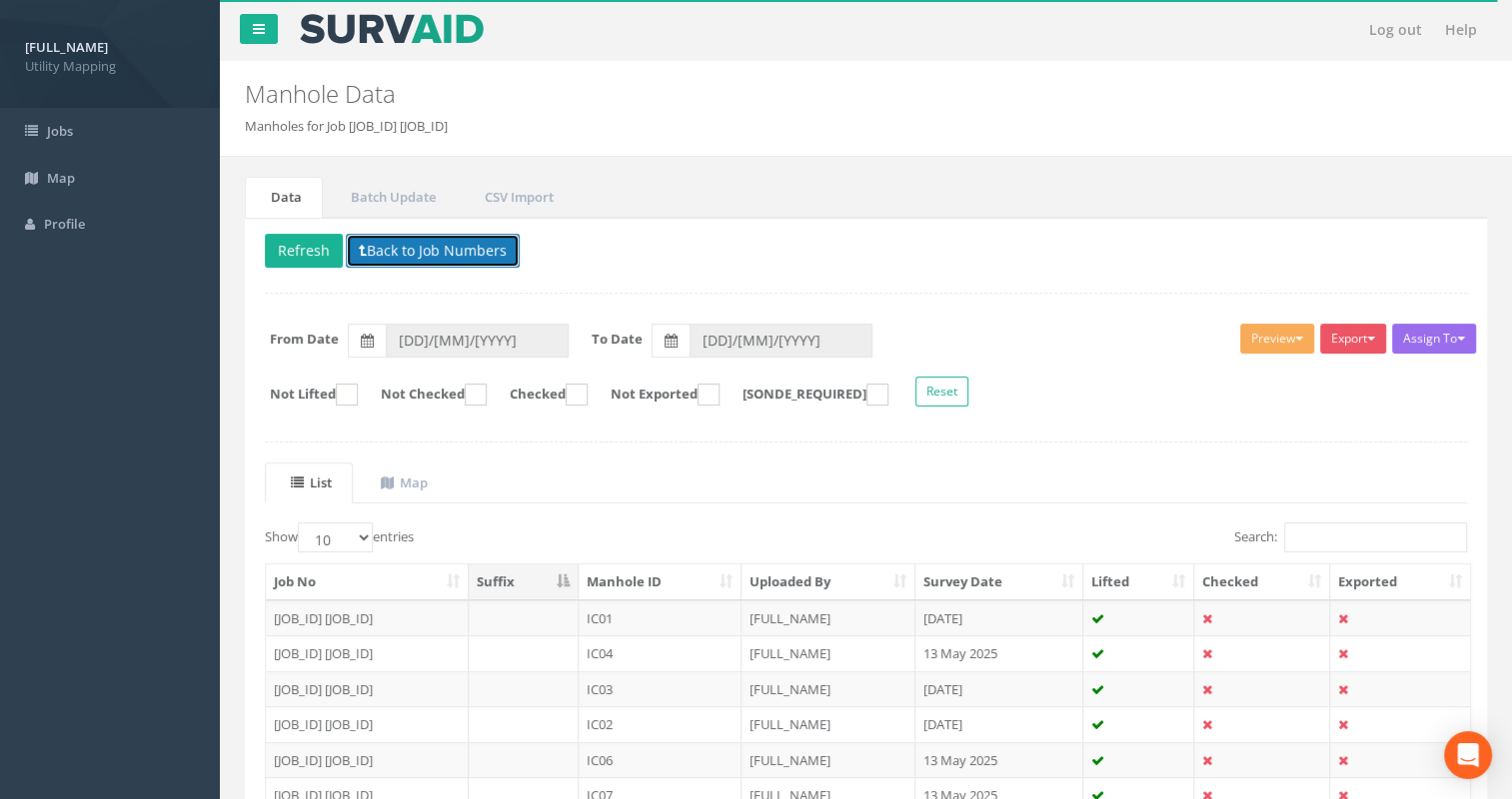 click on "Back to Job Numbers" at bounding box center [433, 251] 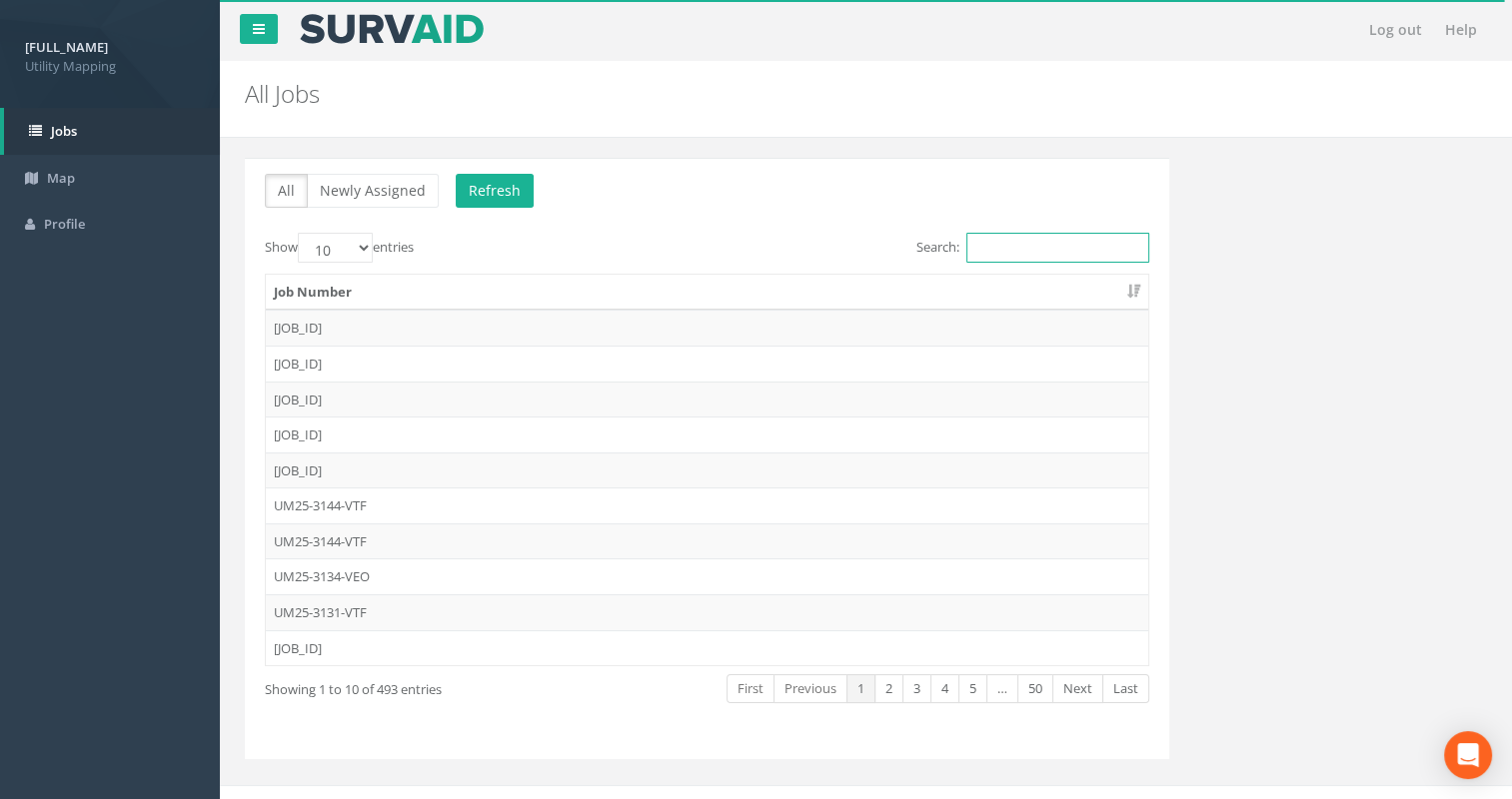 click on "Search:" at bounding box center [1057, 248] 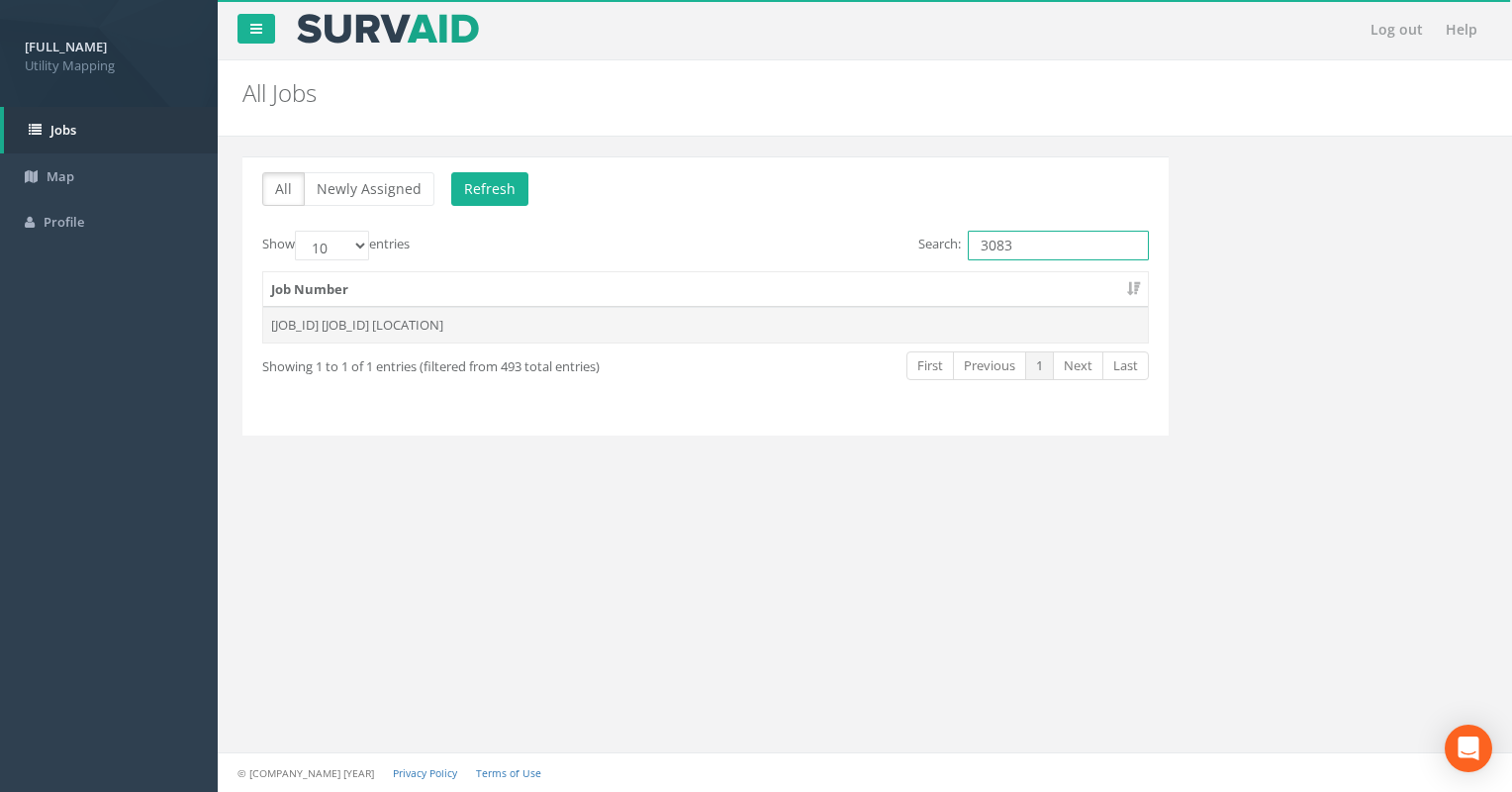 type on "3083" 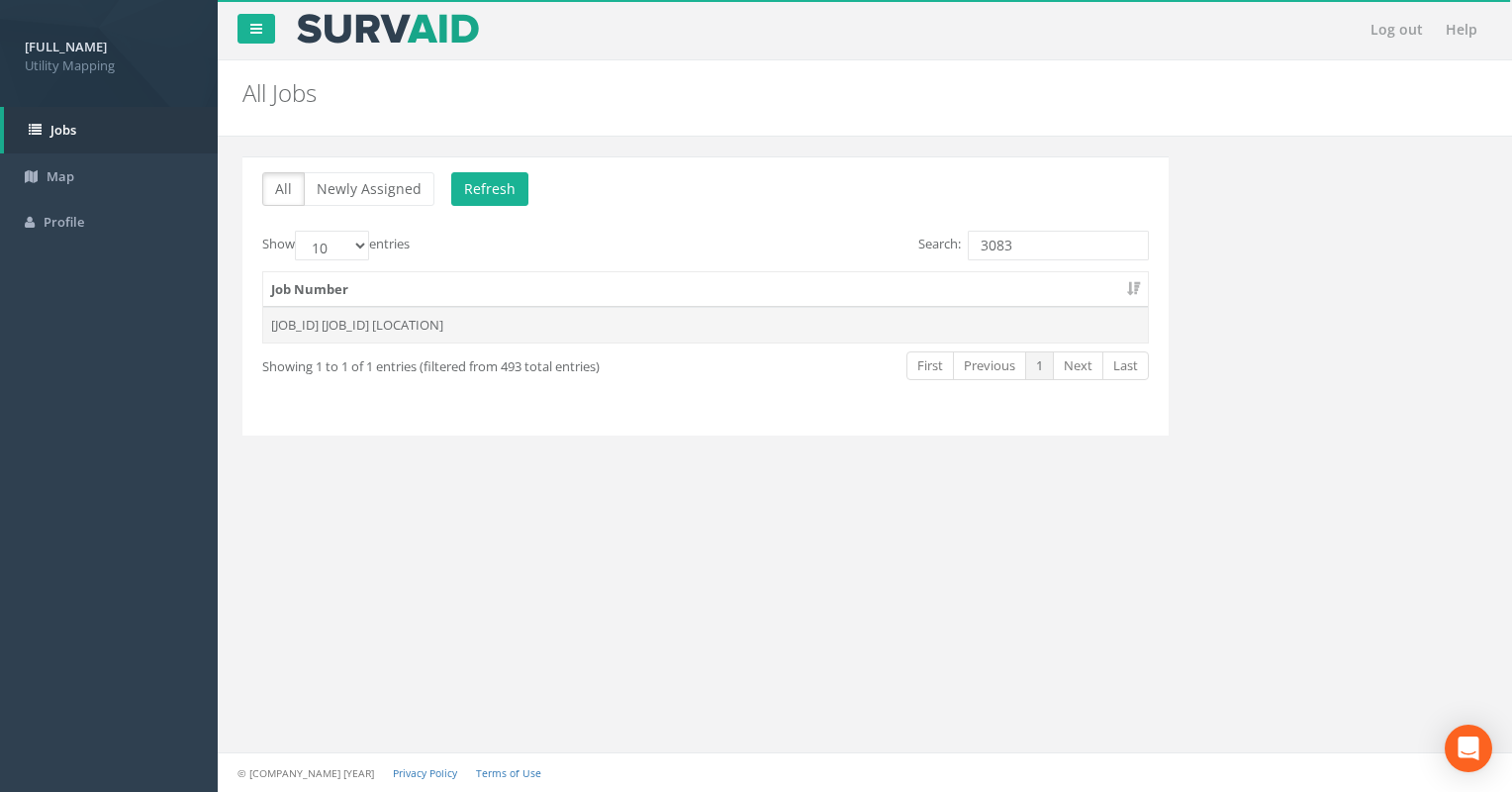 click on "[JOB_ID] [JOB_ID] [LOCATION]" at bounding box center (706, 325) 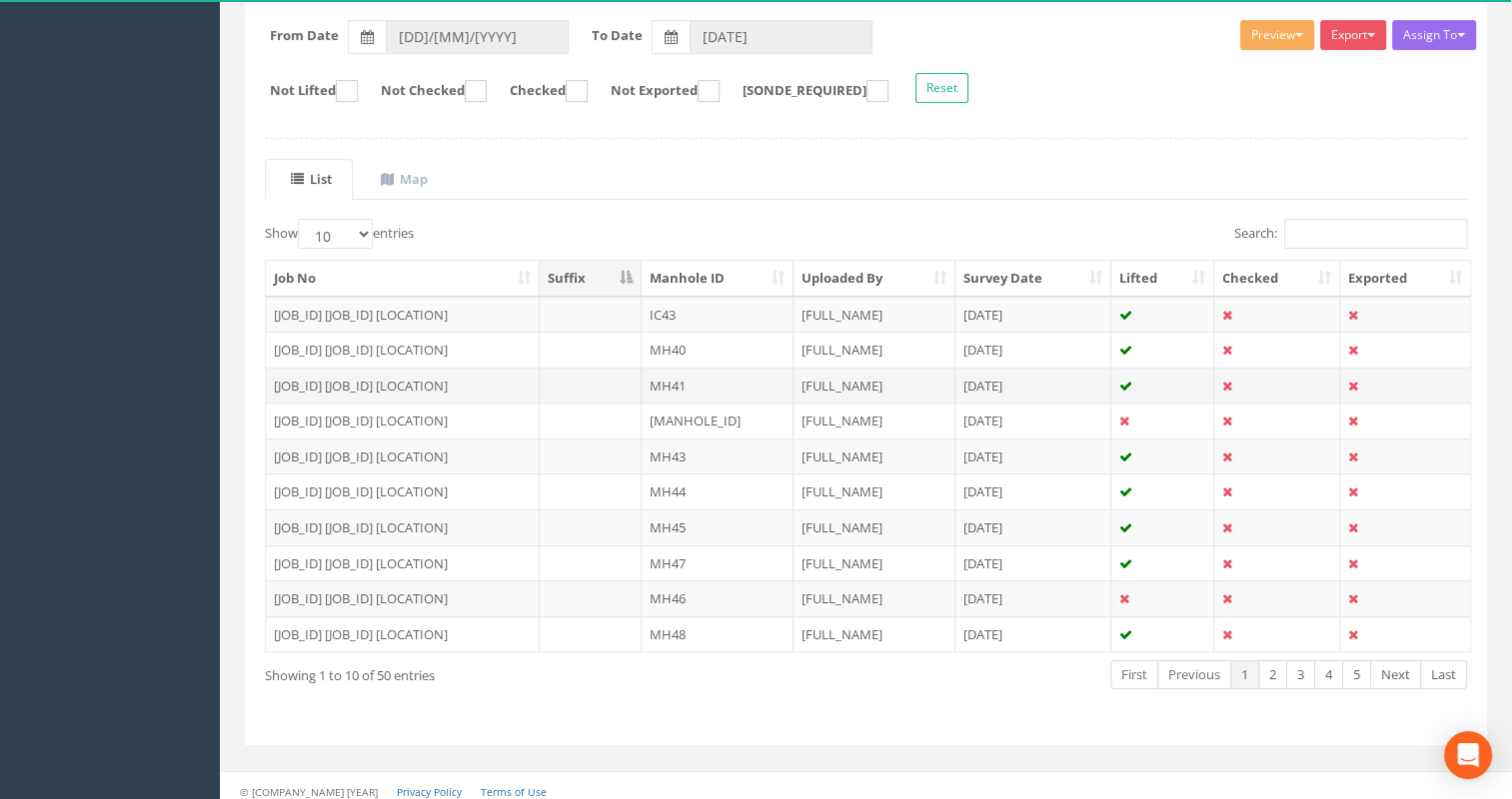 scroll, scrollTop: 310, scrollLeft: 0, axis: vertical 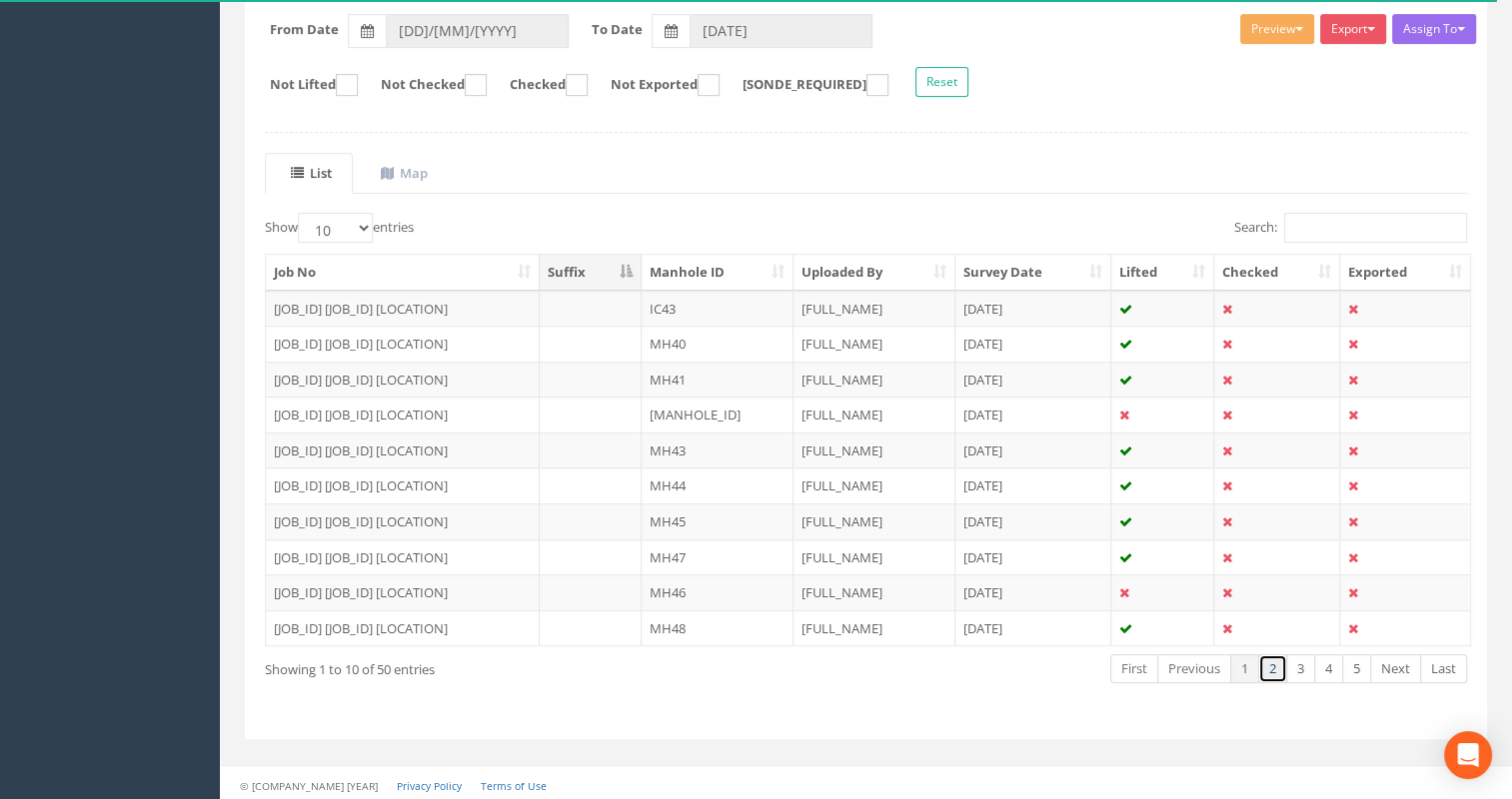 click on "2" at bounding box center (1134, 668) 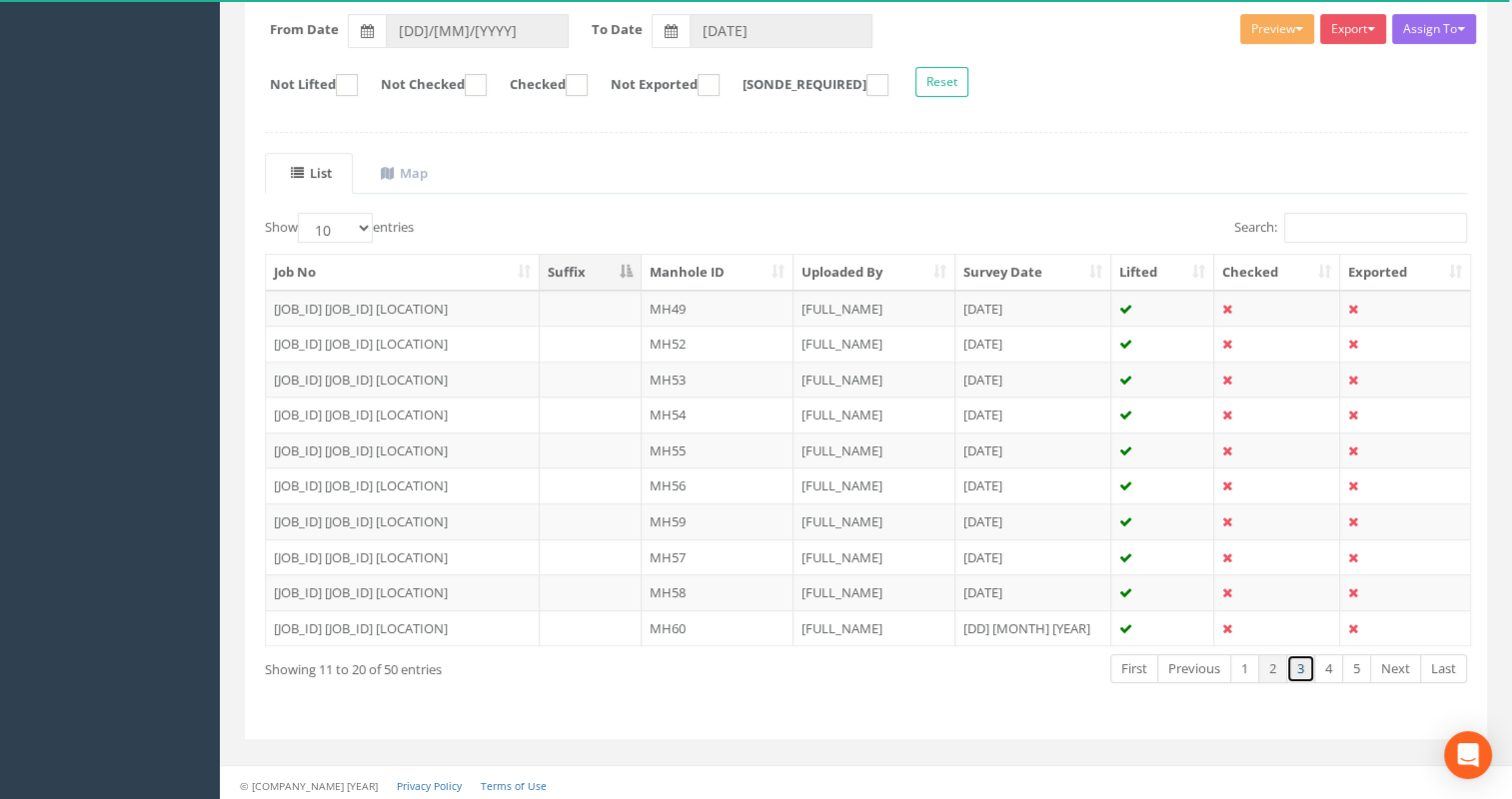 click on "3" at bounding box center [1134, 668] 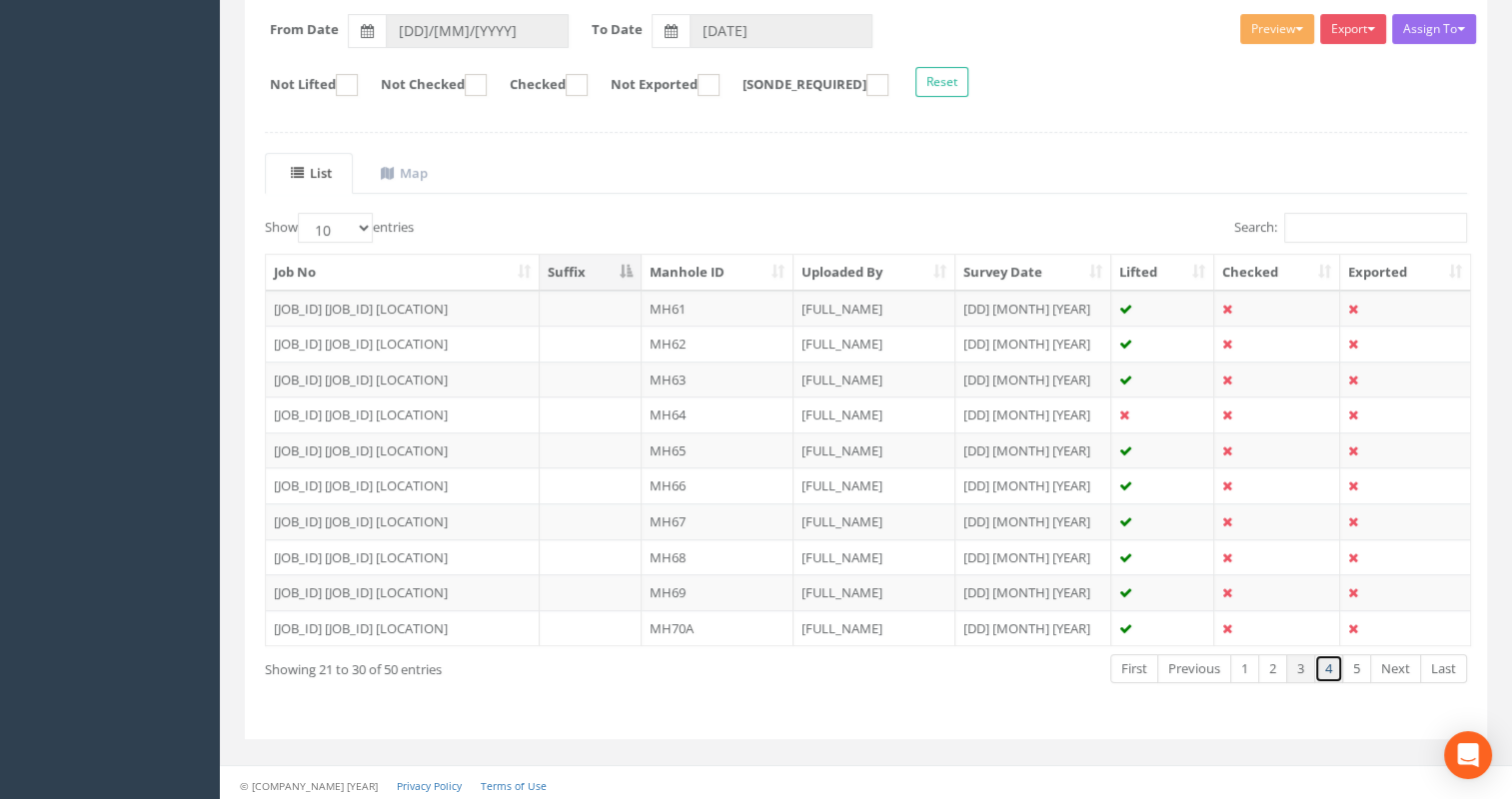 click on "4" at bounding box center [1134, 668] 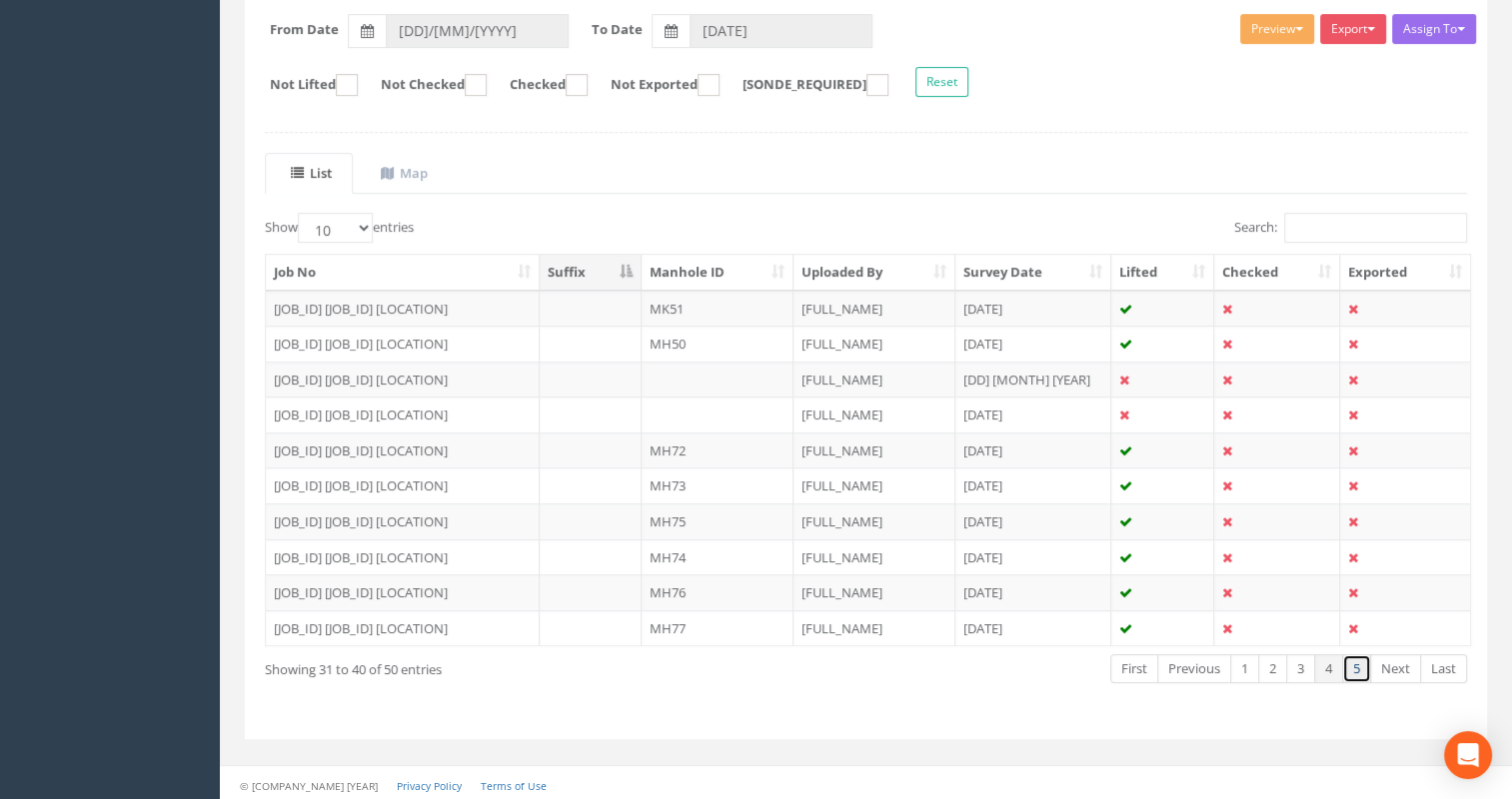 click on "5" at bounding box center (1134, 668) 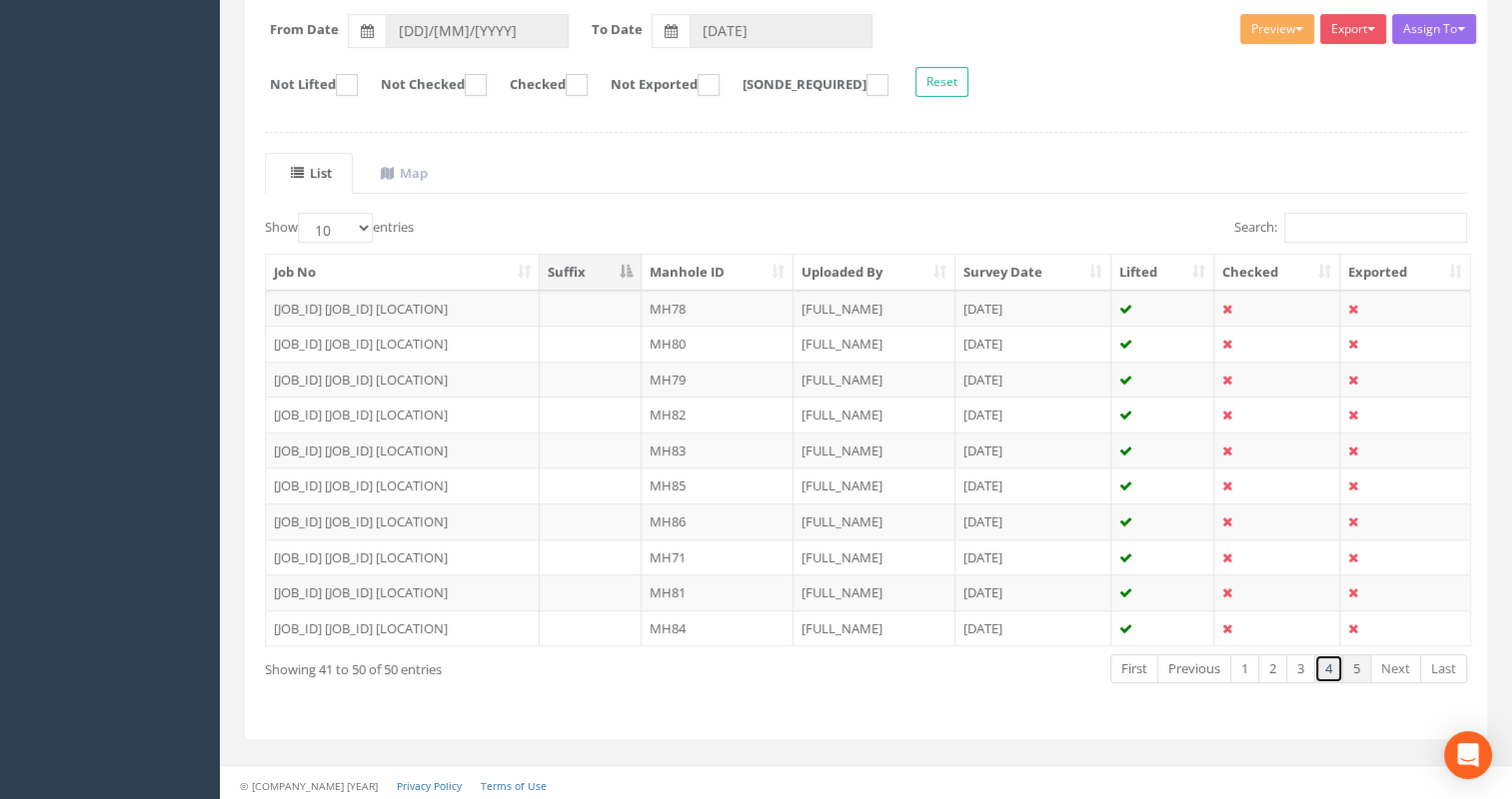 click on "4" at bounding box center [1134, 668] 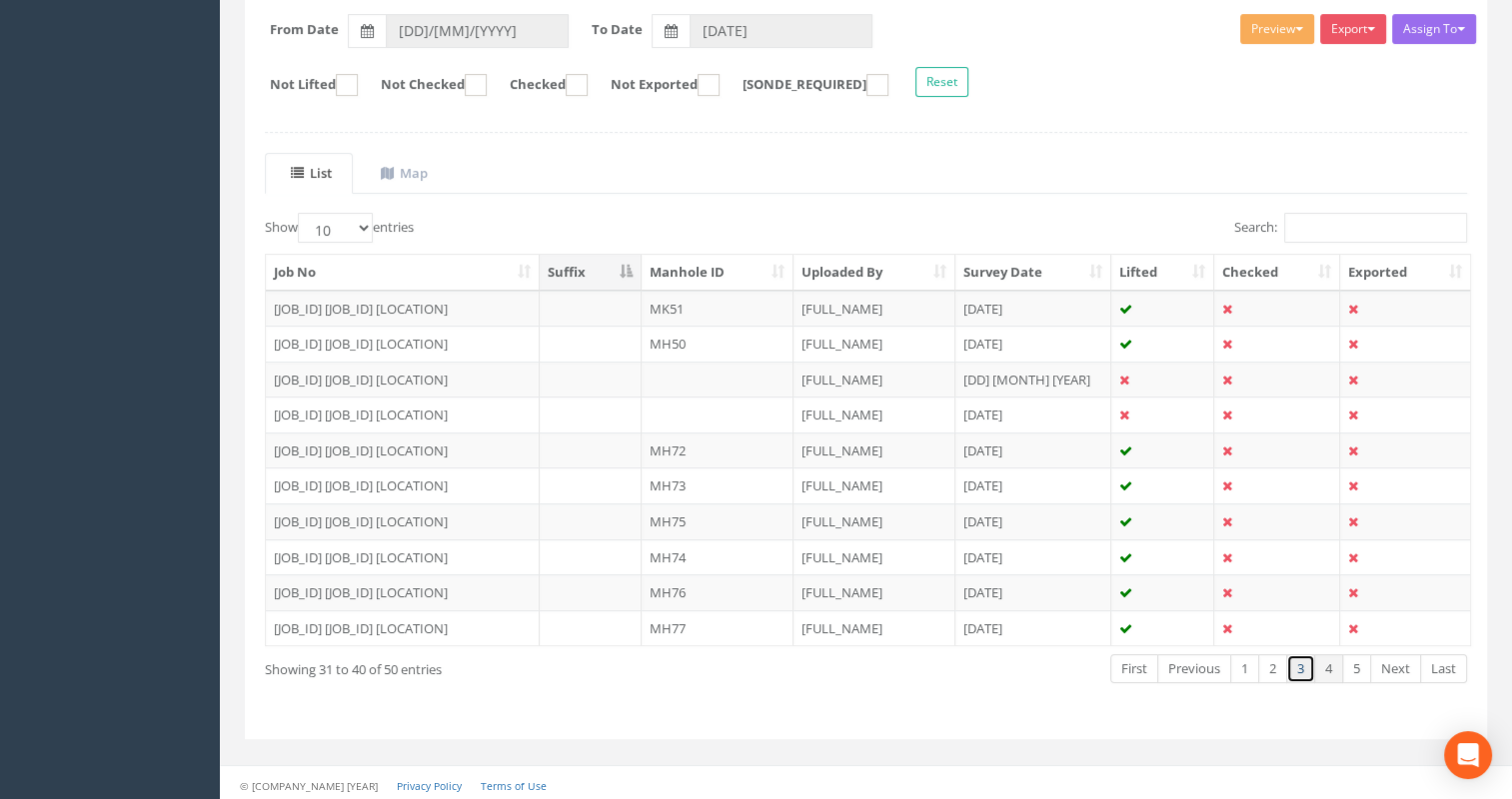 click on "3" at bounding box center (1134, 668) 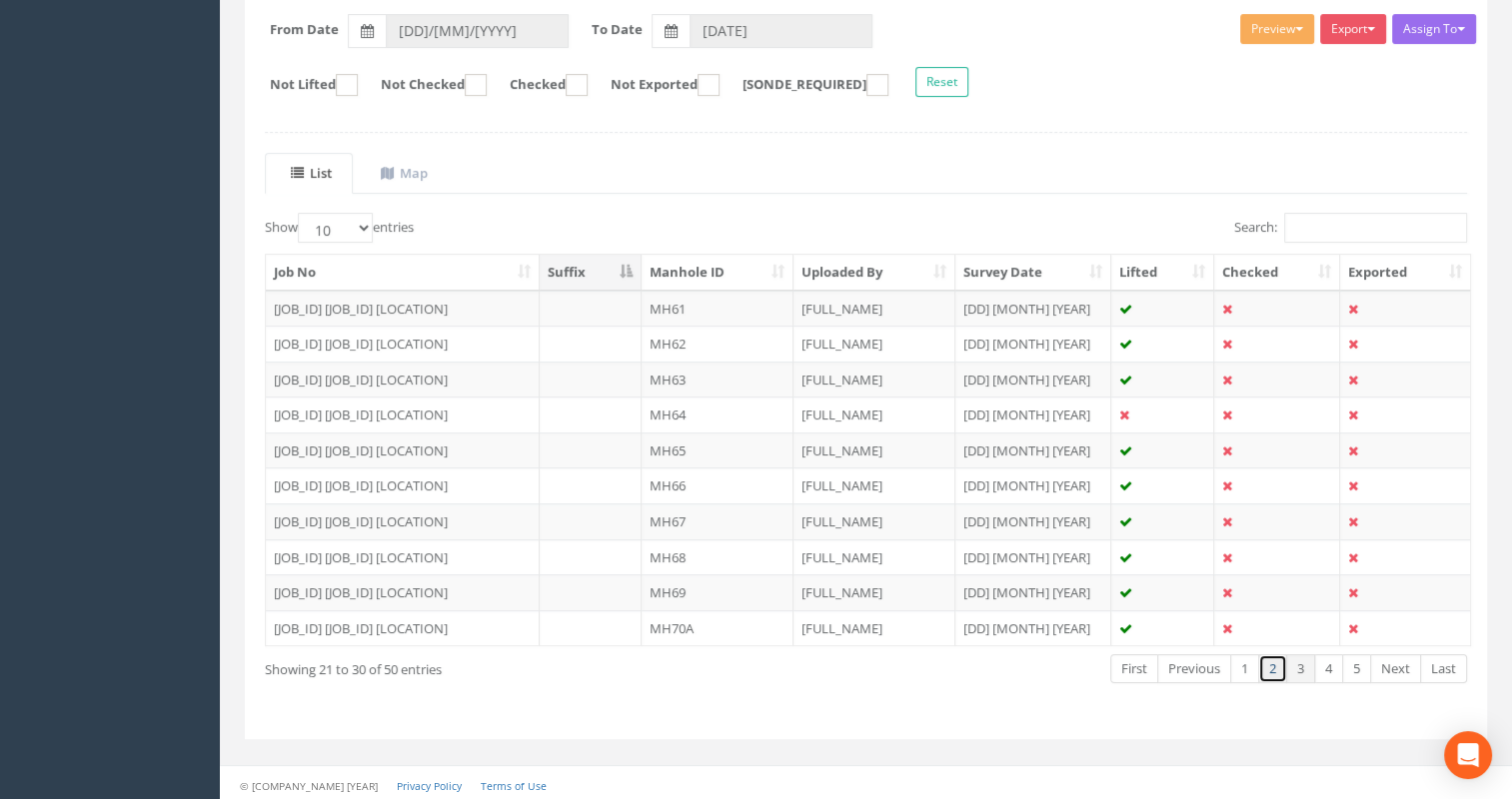 click on "2" at bounding box center [1134, 668] 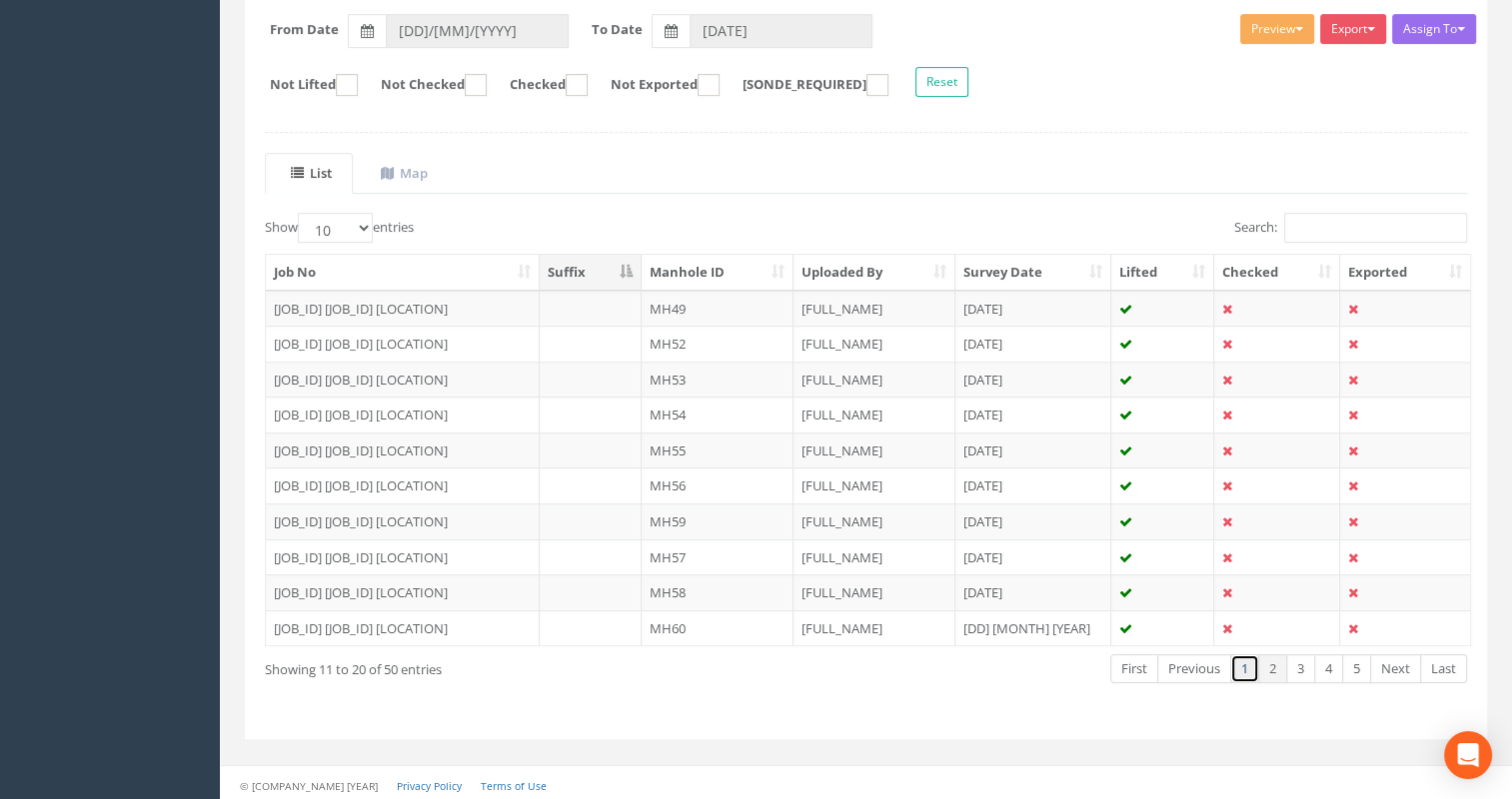 click on "1" at bounding box center [1134, 668] 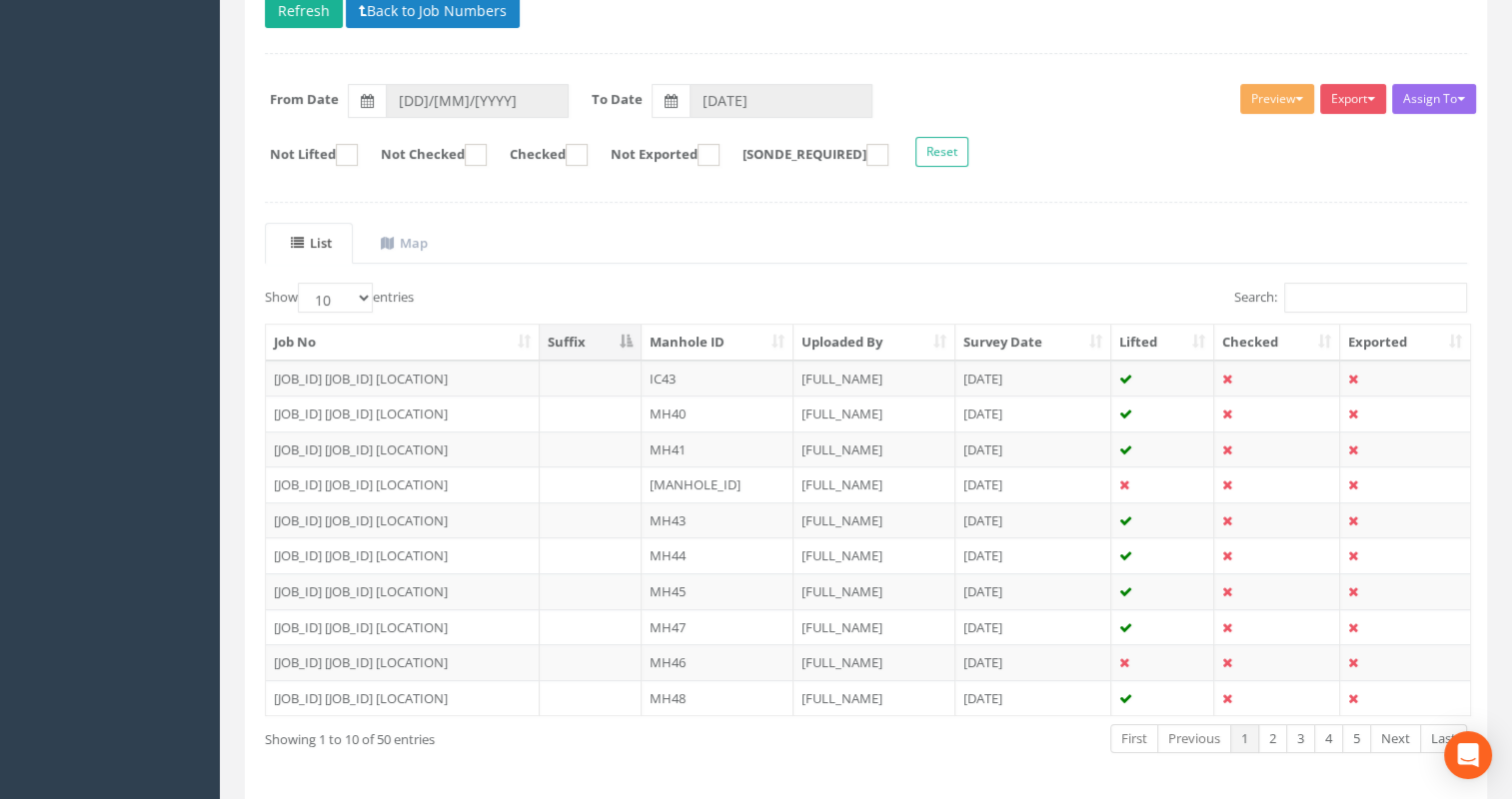 scroll, scrollTop: 210, scrollLeft: 0, axis: vertical 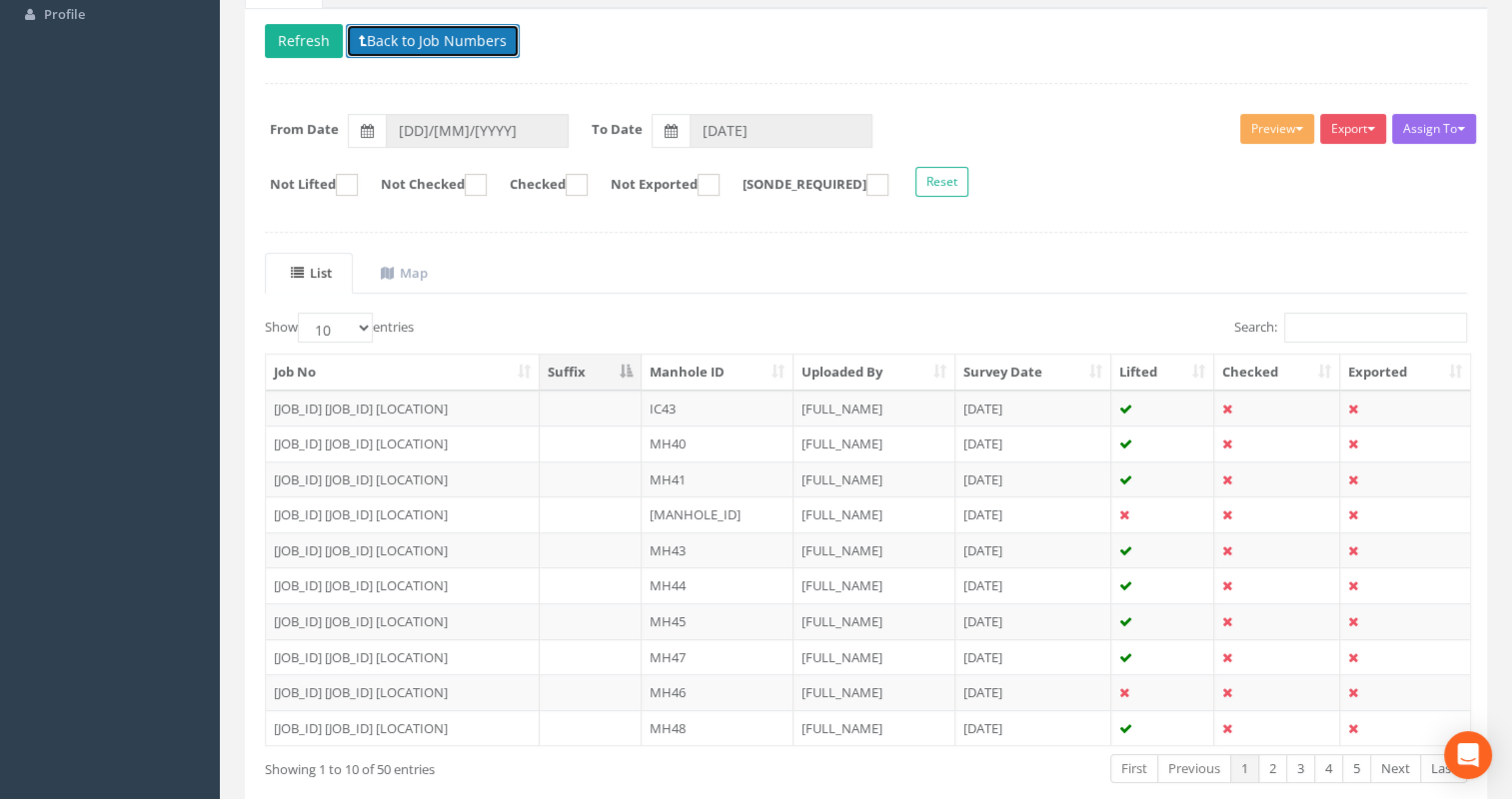 click on "Back to Job Numbers" at bounding box center [433, 41] 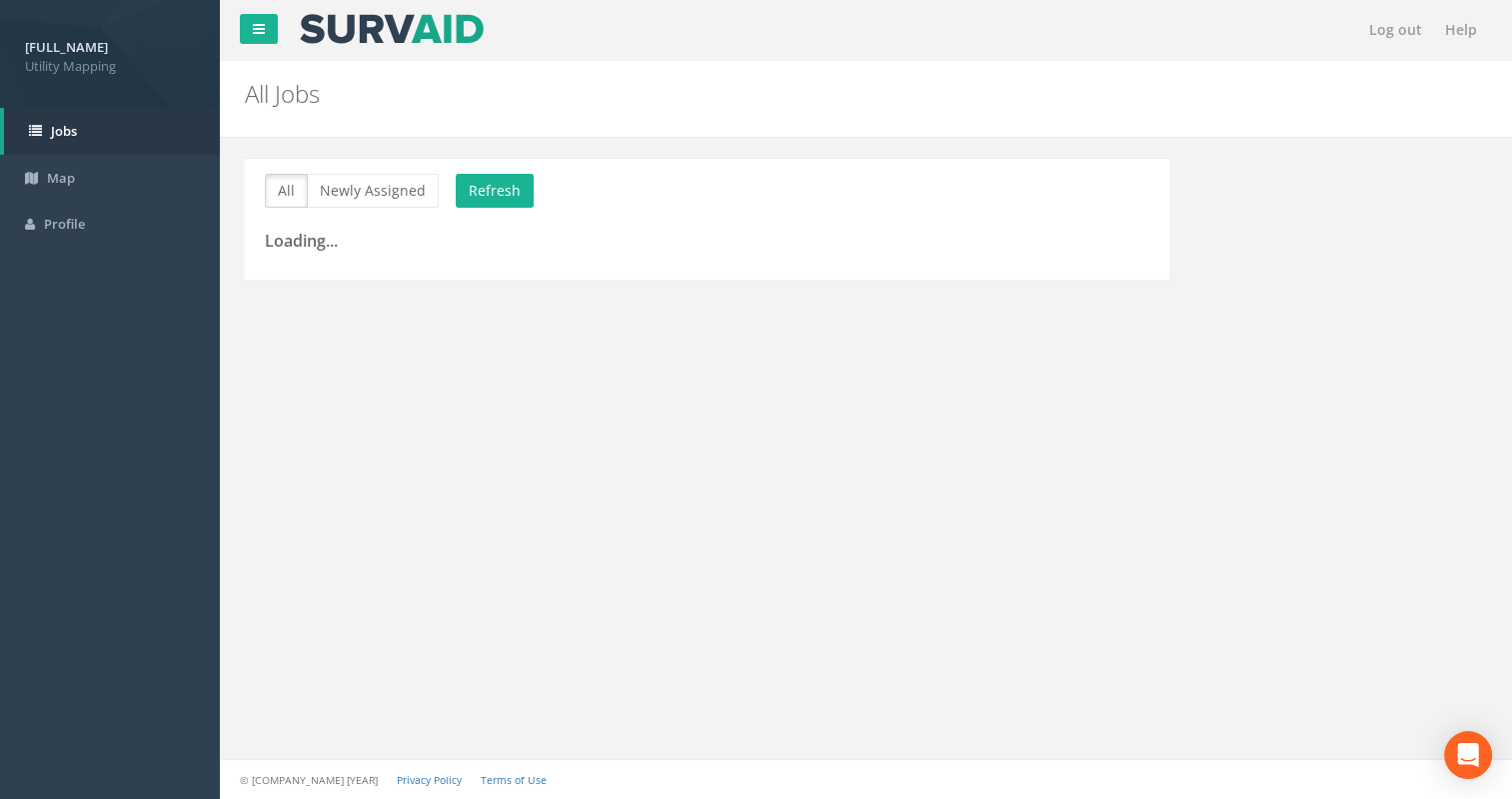scroll, scrollTop: 0, scrollLeft: 0, axis: both 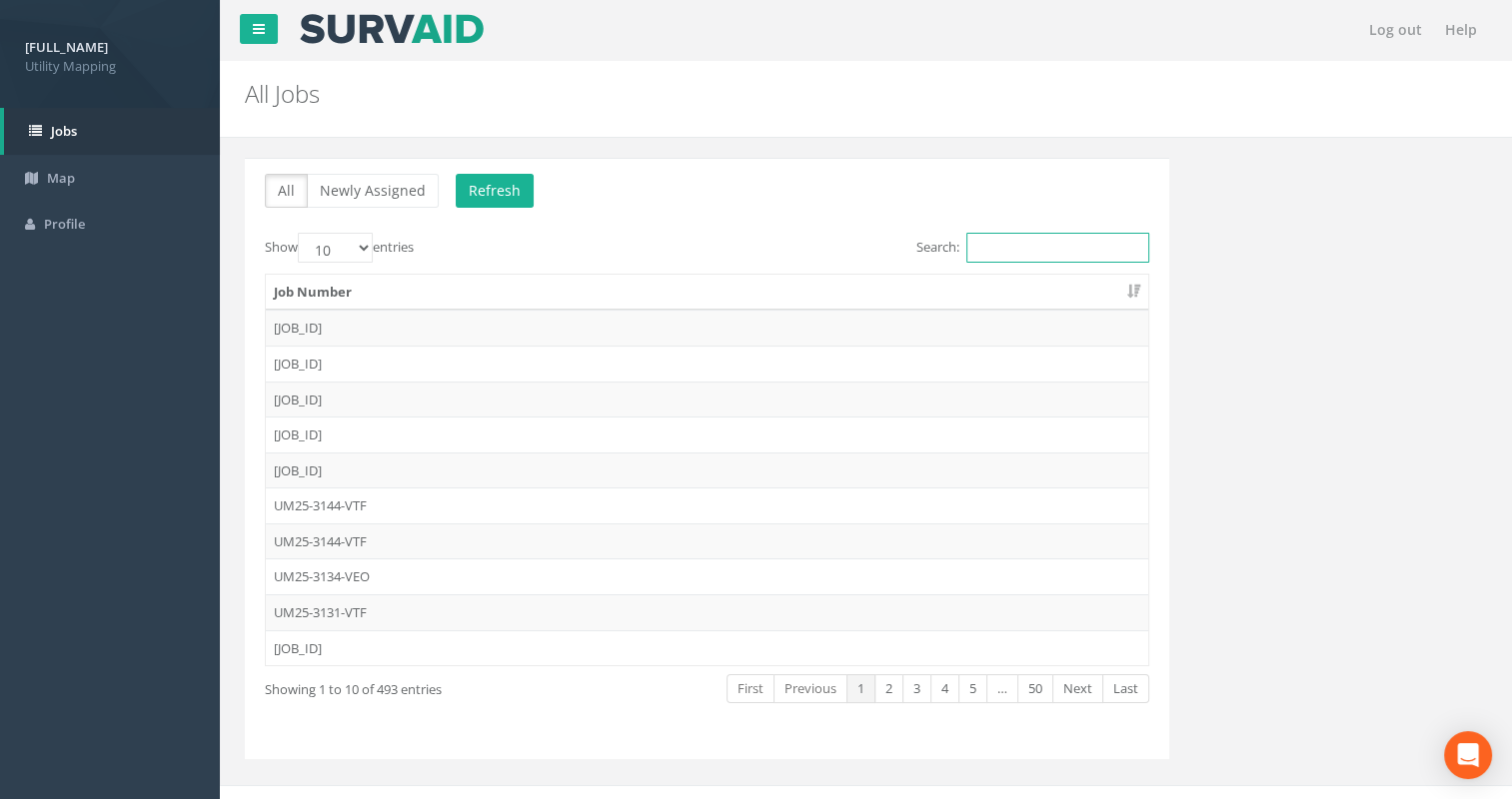 click on "Search:" at bounding box center (1057, 248) 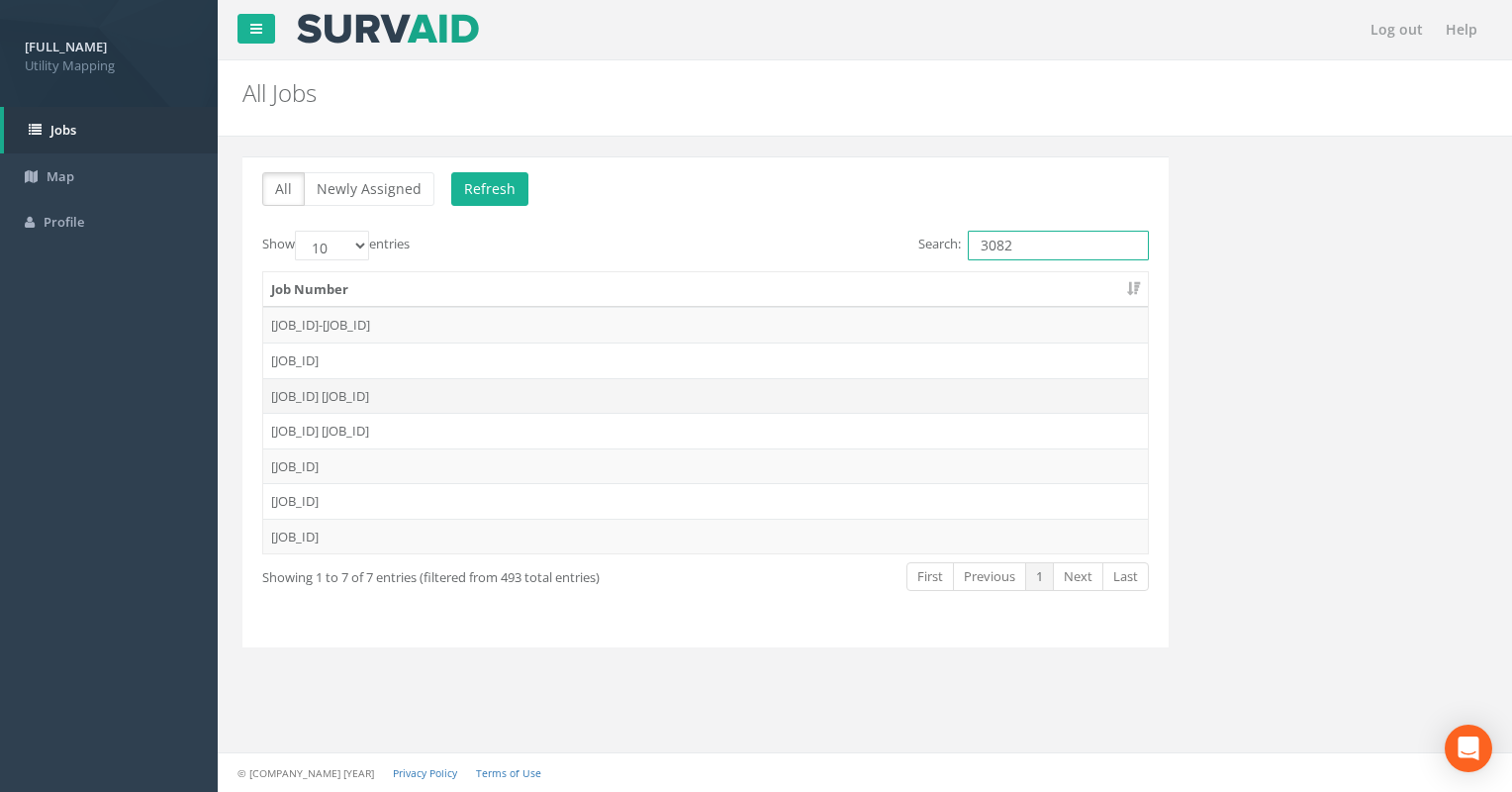 type on "3082" 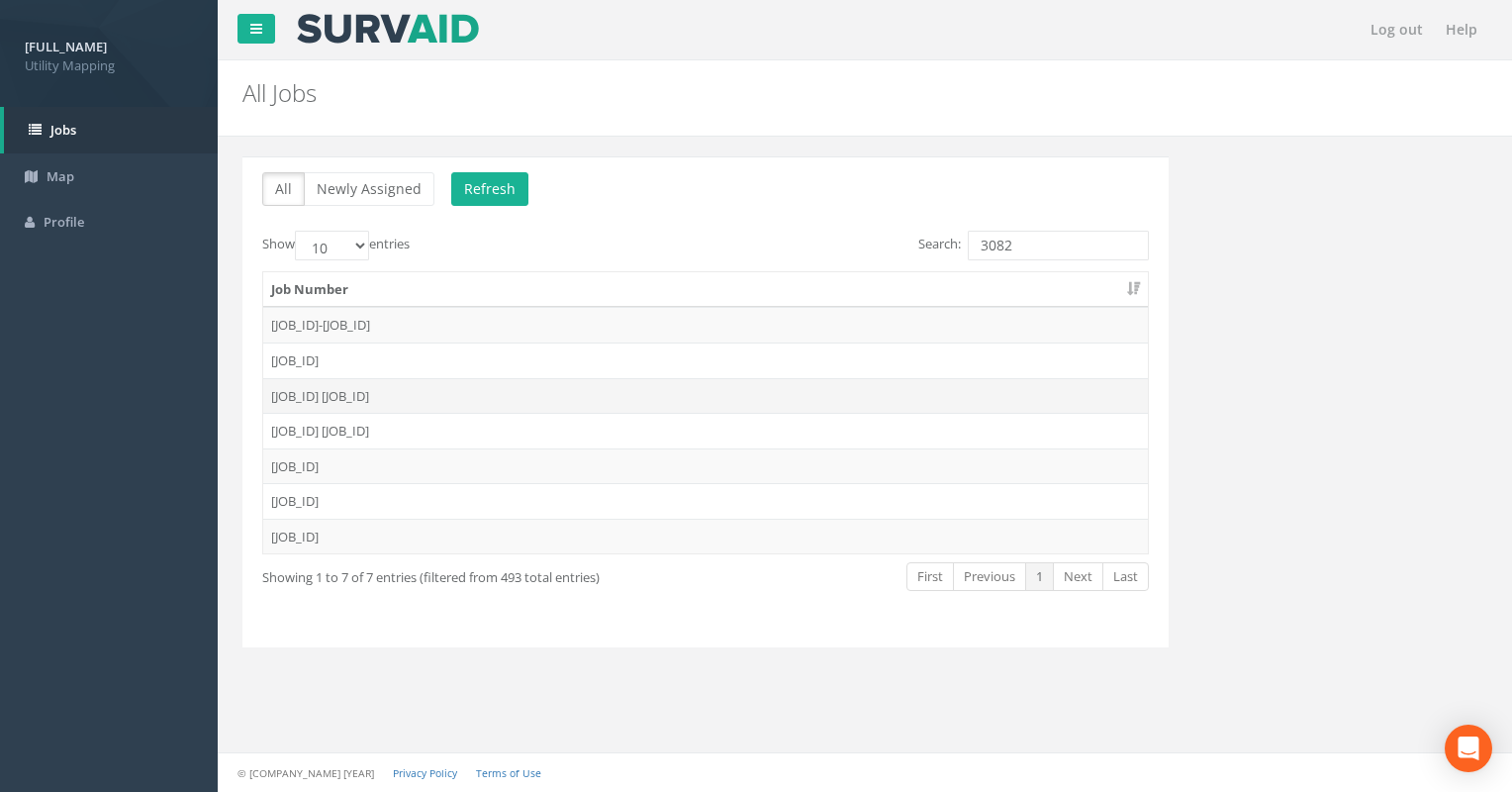 click on "[JOB_ID] [JOB_ID]" at bounding box center (706, 325) 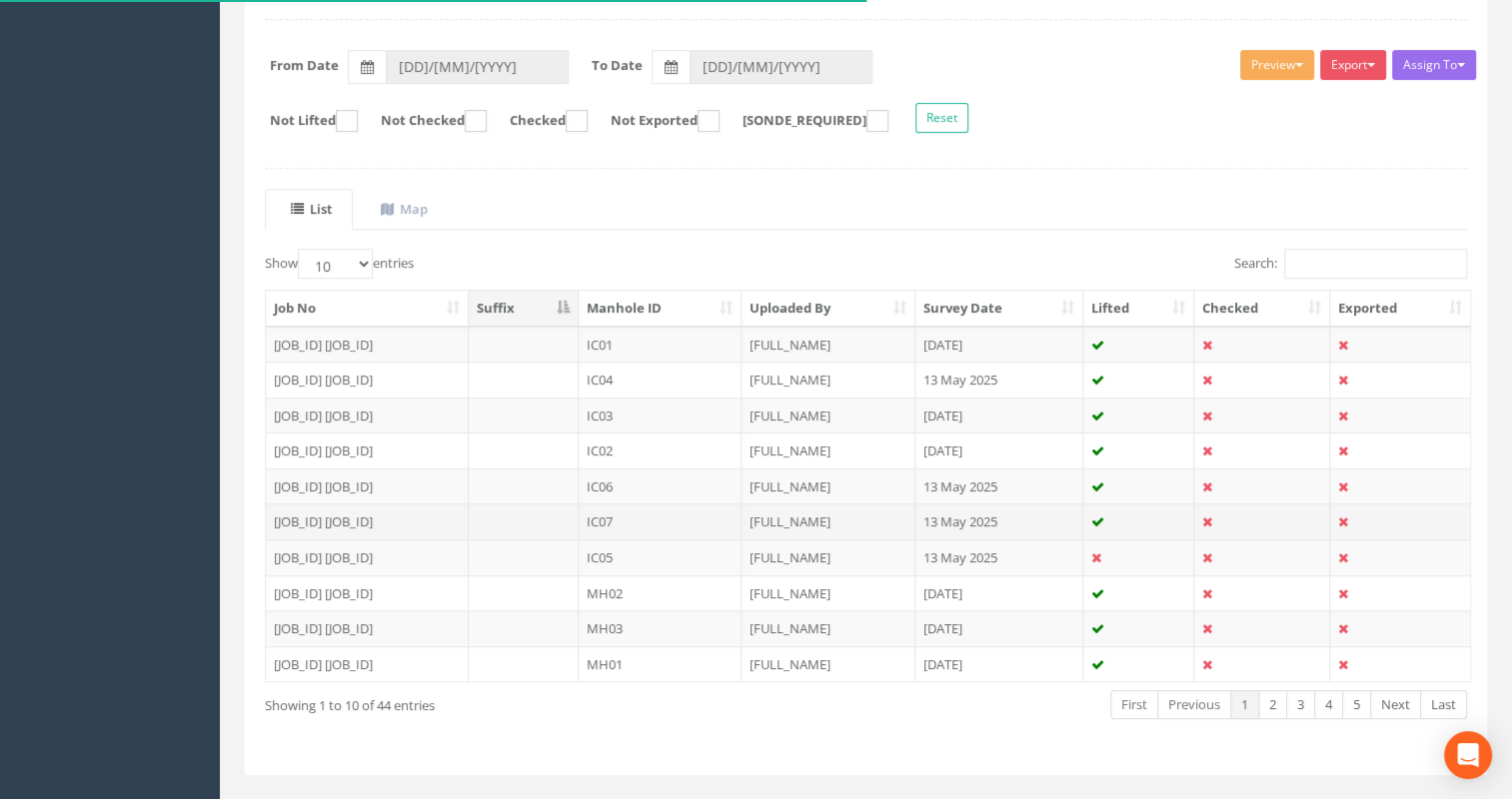 scroll, scrollTop: 210, scrollLeft: 0, axis: vertical 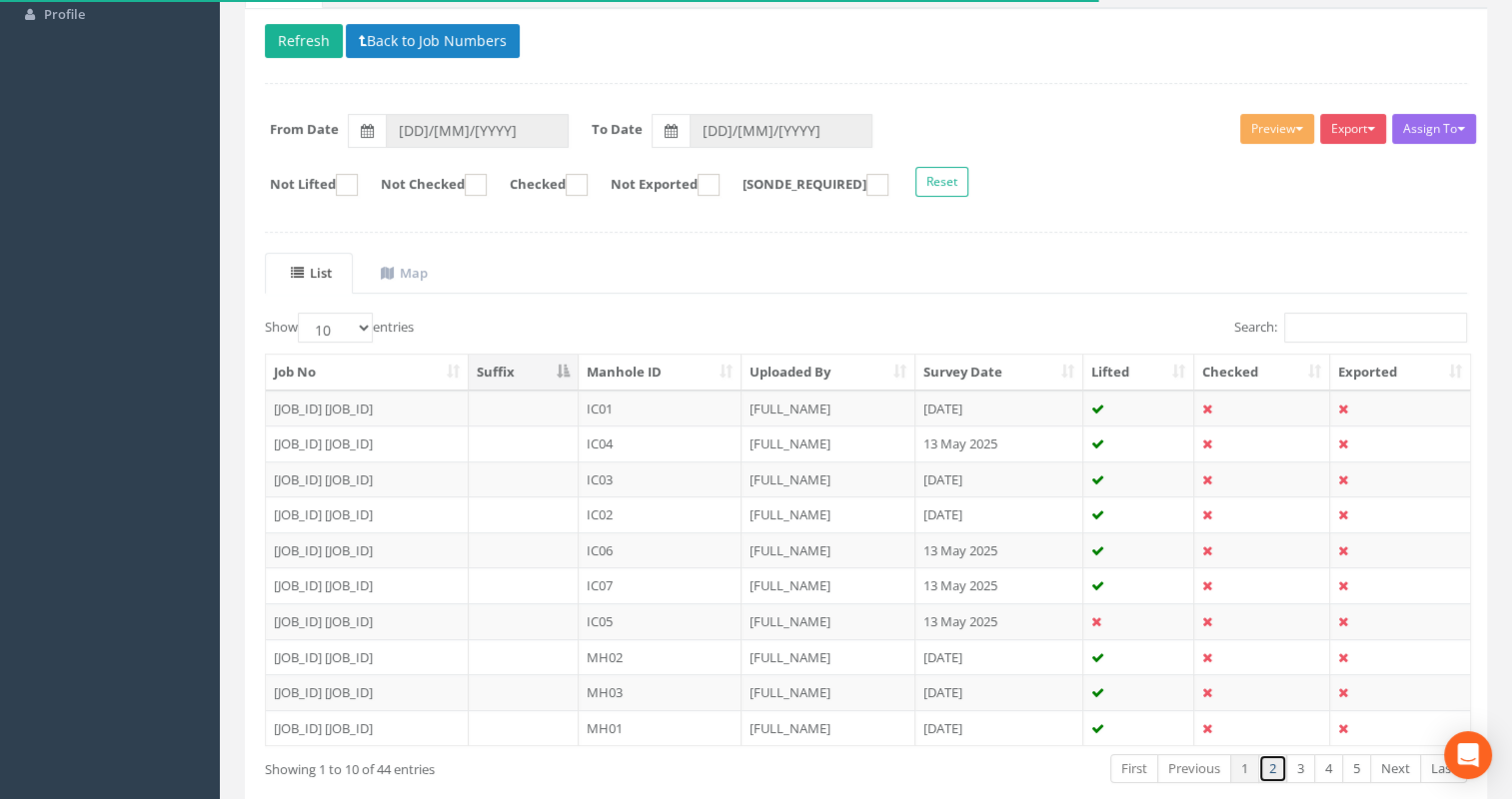 click on "2" at bounding box center [1134, 768] 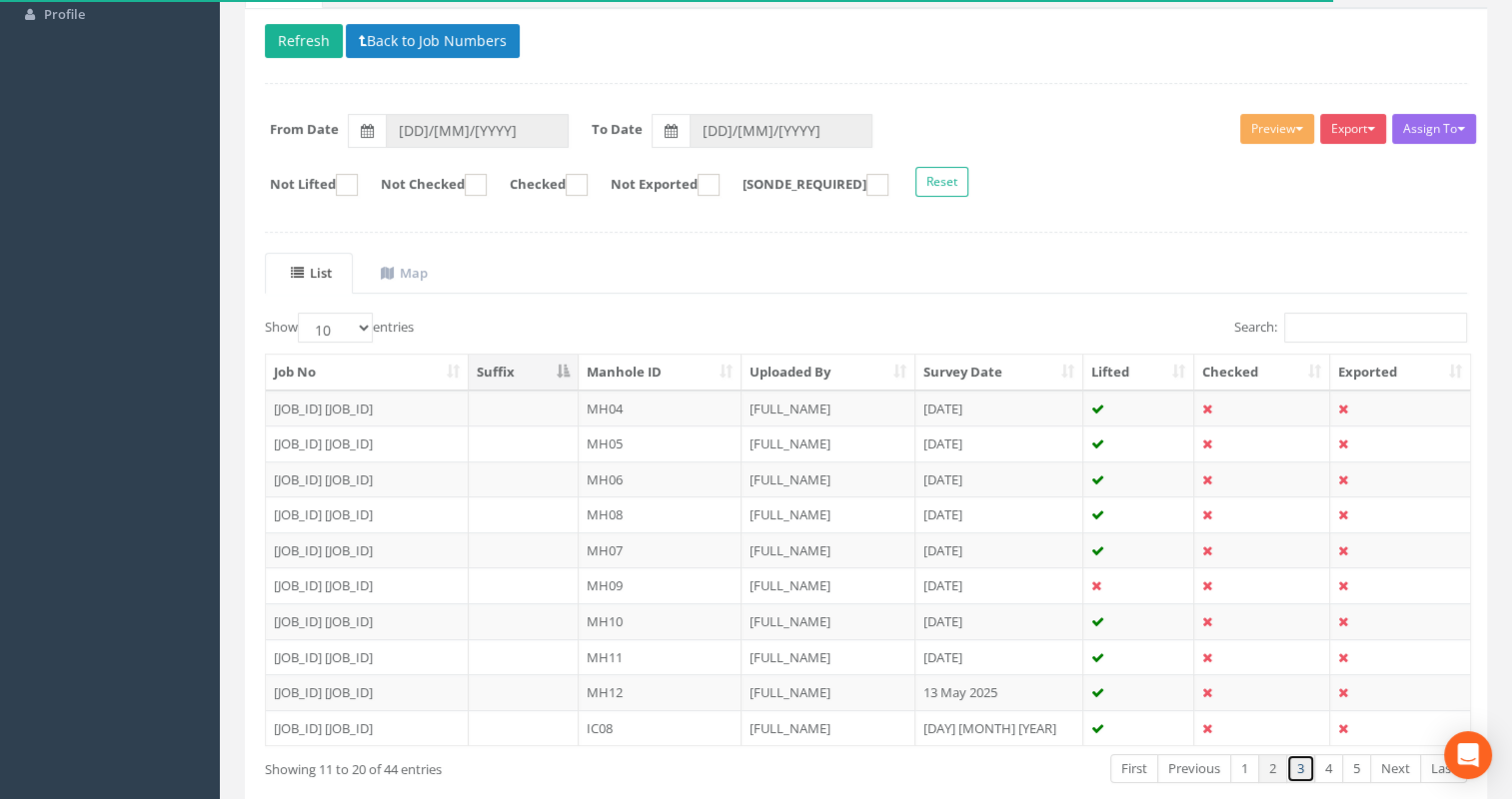 click on "3" at bounding box center [1134, 768] 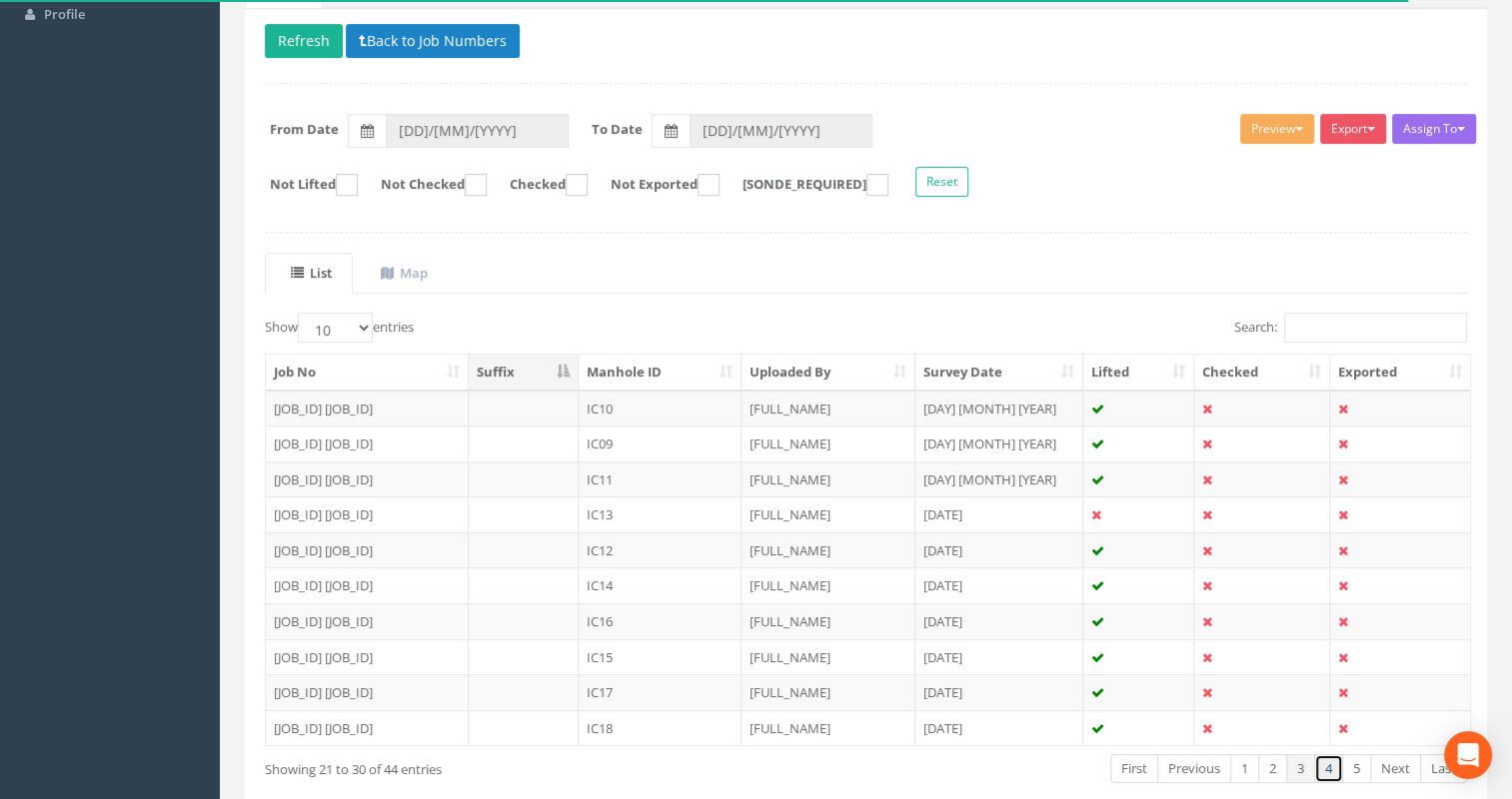 click on "4" at bounding box center (1134, 768) 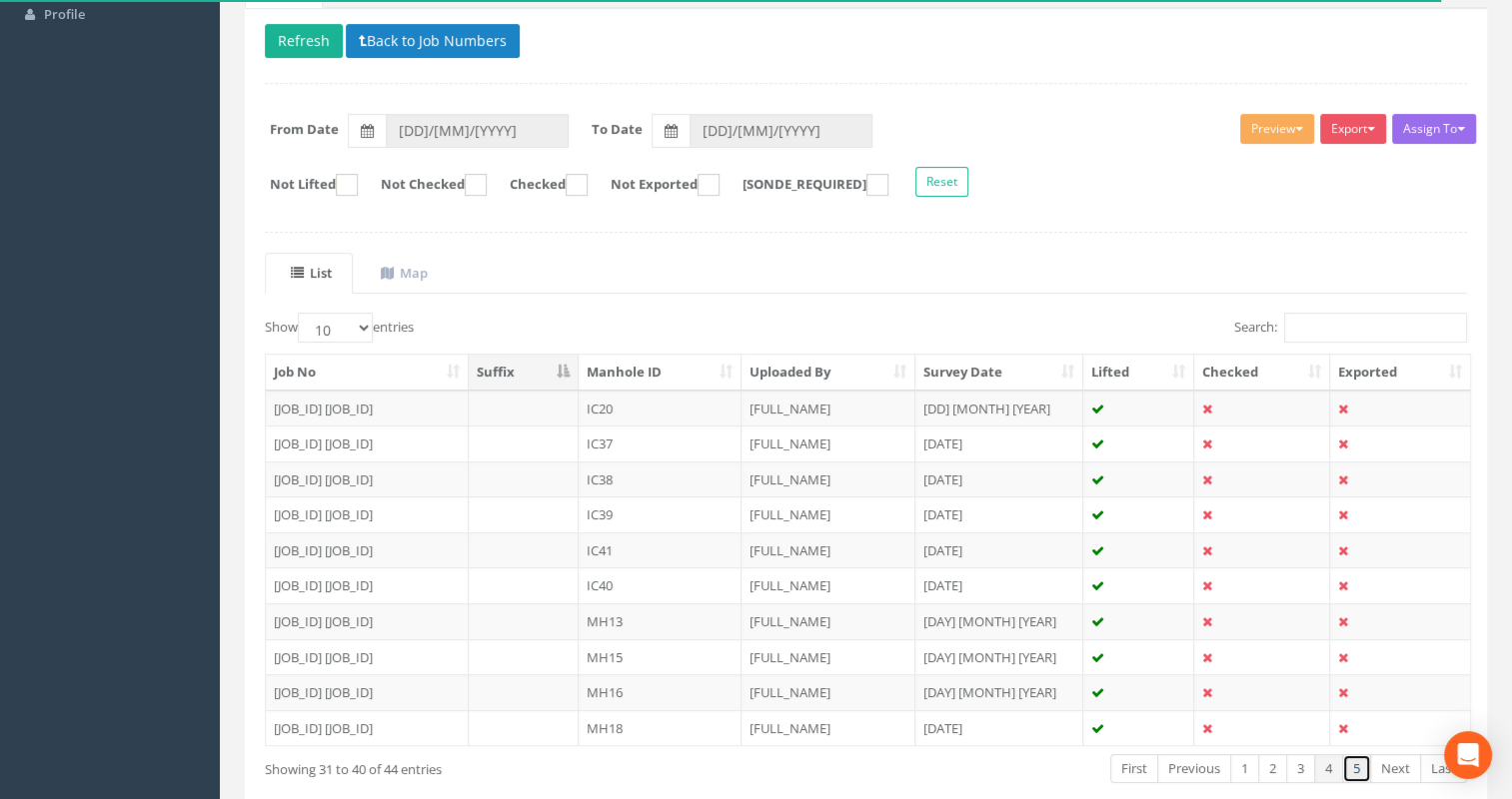 click on "5" at bounding box center [1134, 768] 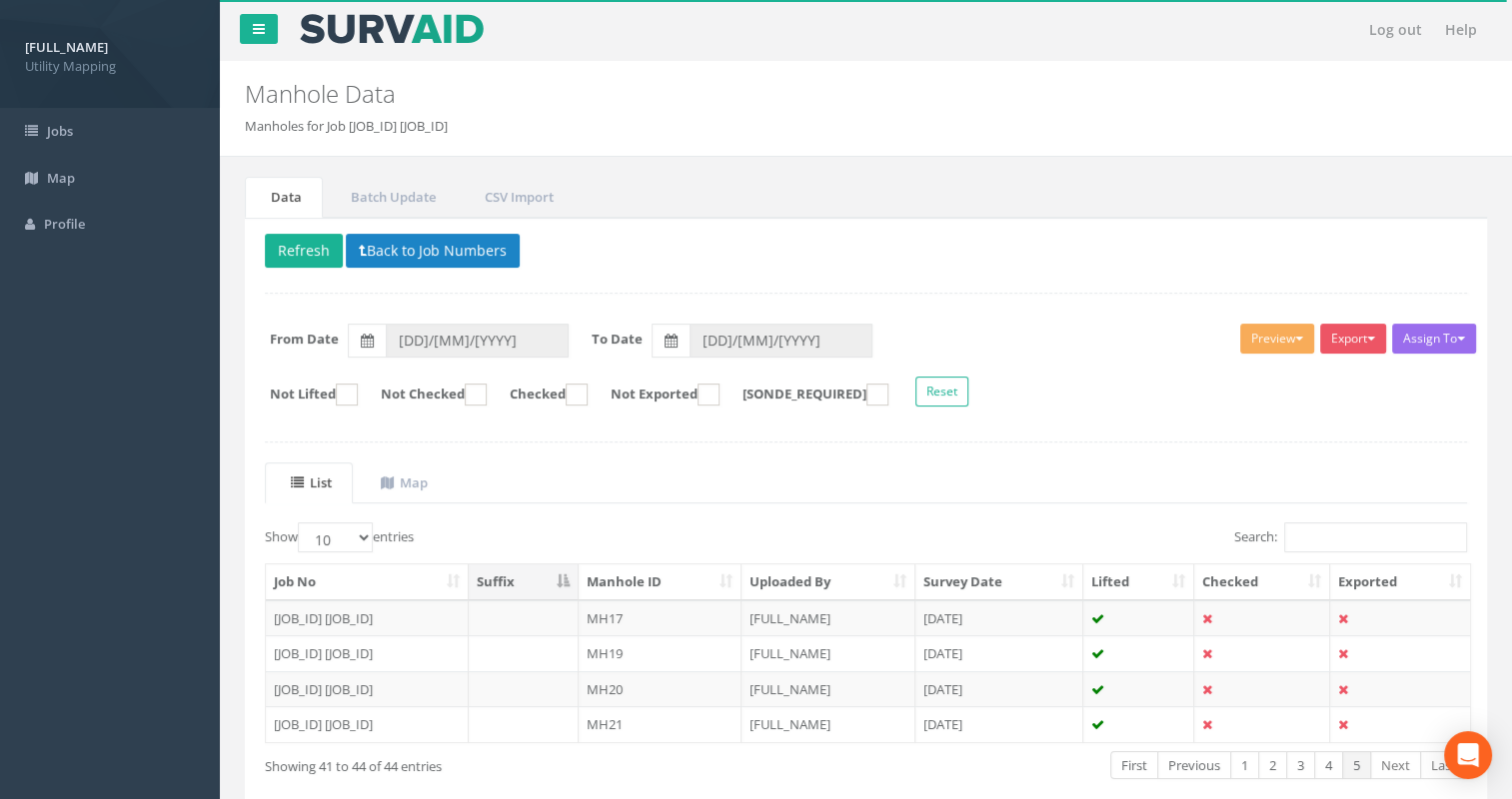 scroll, scrollTop: 0, scrollLeft: 0, axis: both 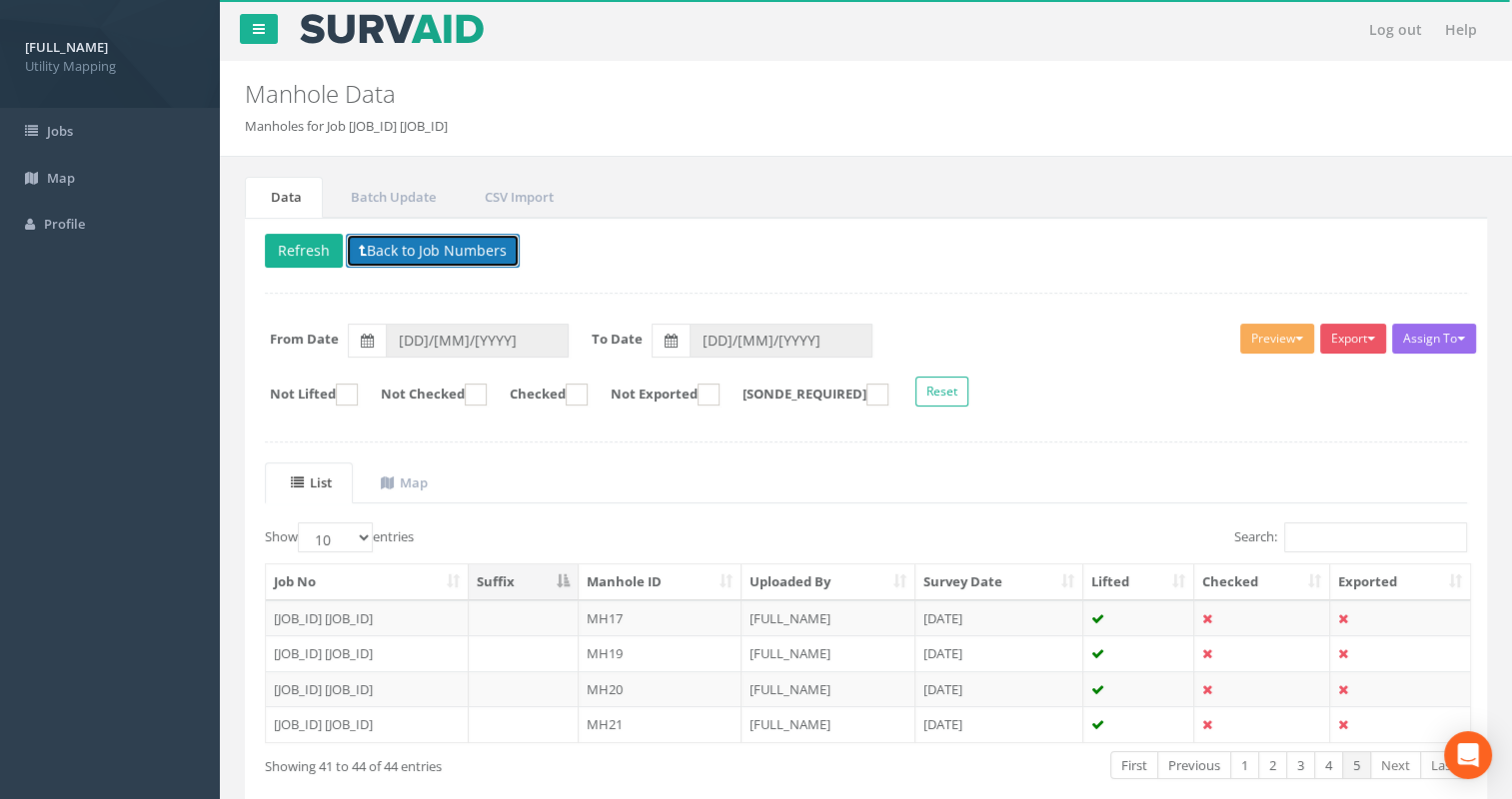 click on "Back to Job Numbers" at bounding box center (433, 251) 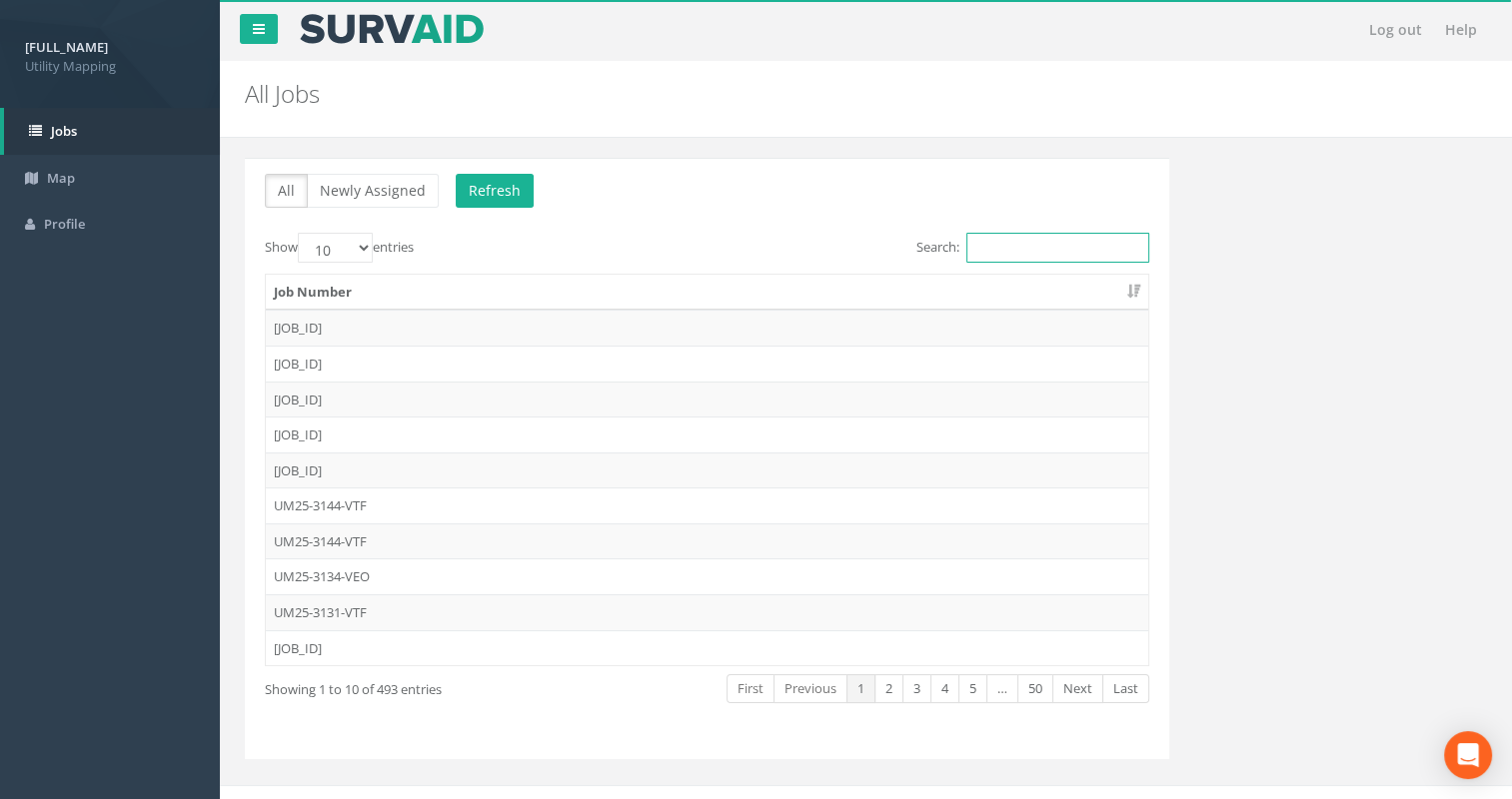 click on "Search:" at bounding box center (1057, 248) 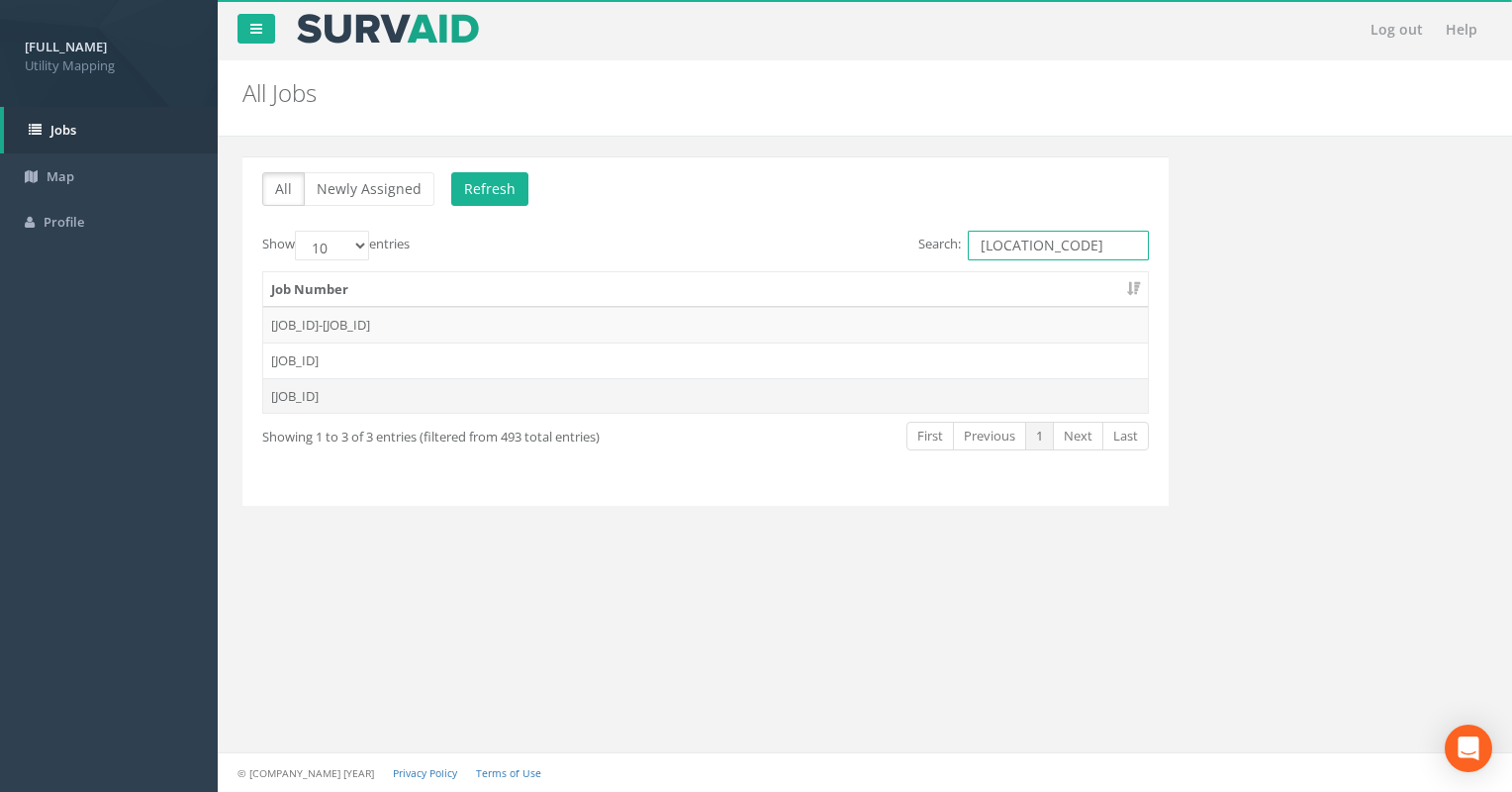 type on "[LOCATION_CODE]" 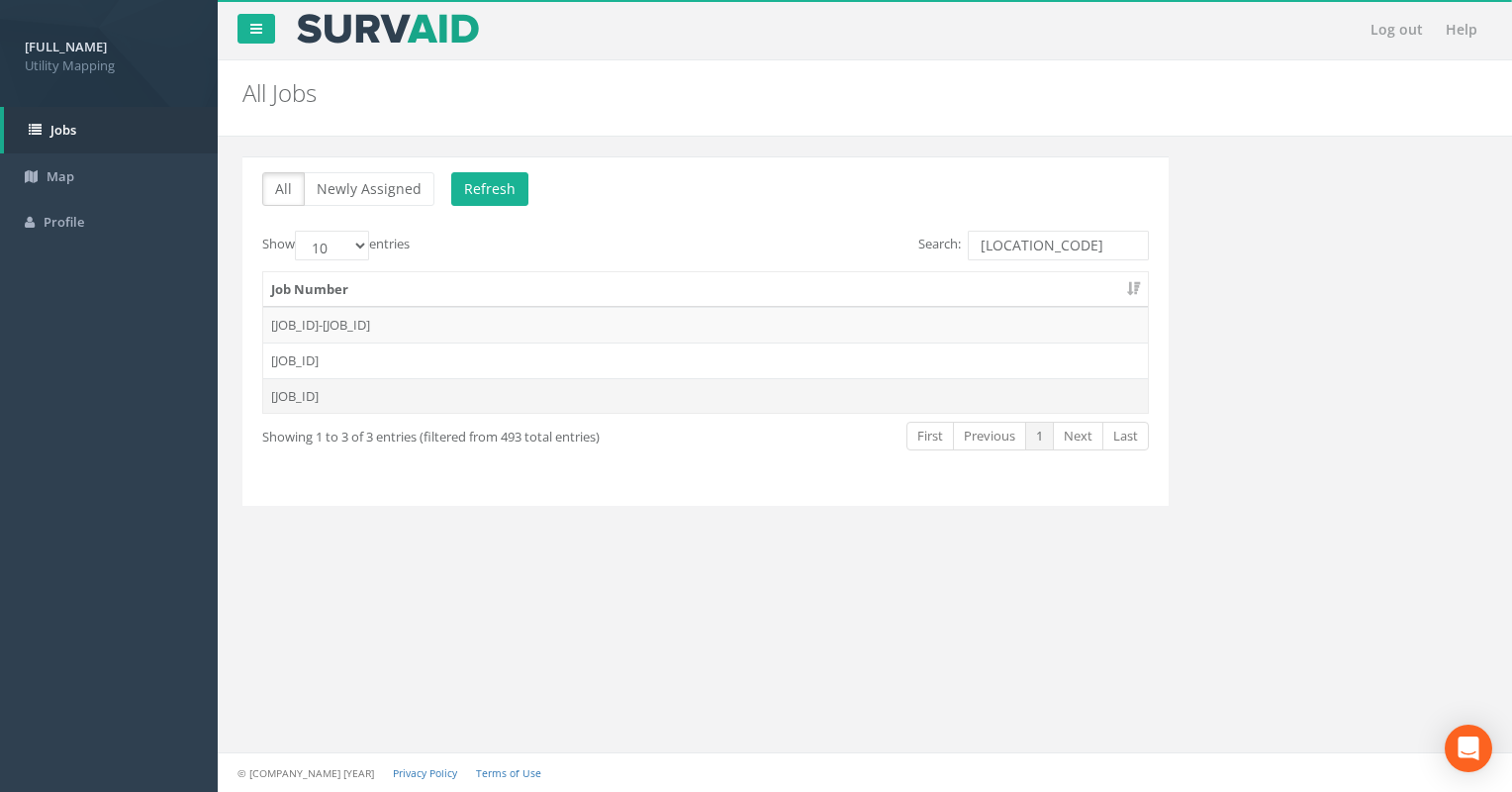 click on "[JOB_ID]" at bounding box center [706, 325] 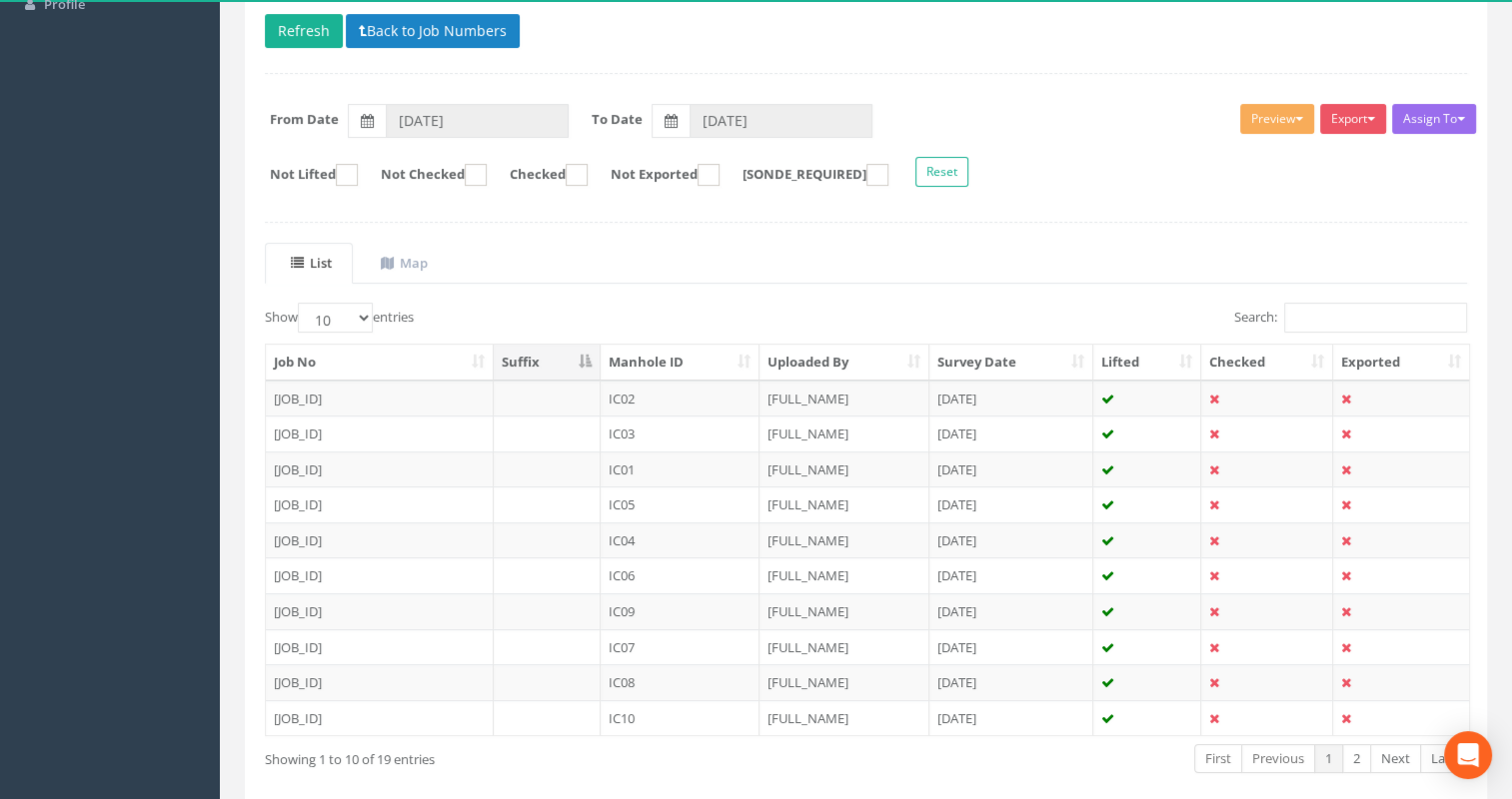 scroll, scrollTop: 300, scrollLeft: 0, axis: vertical 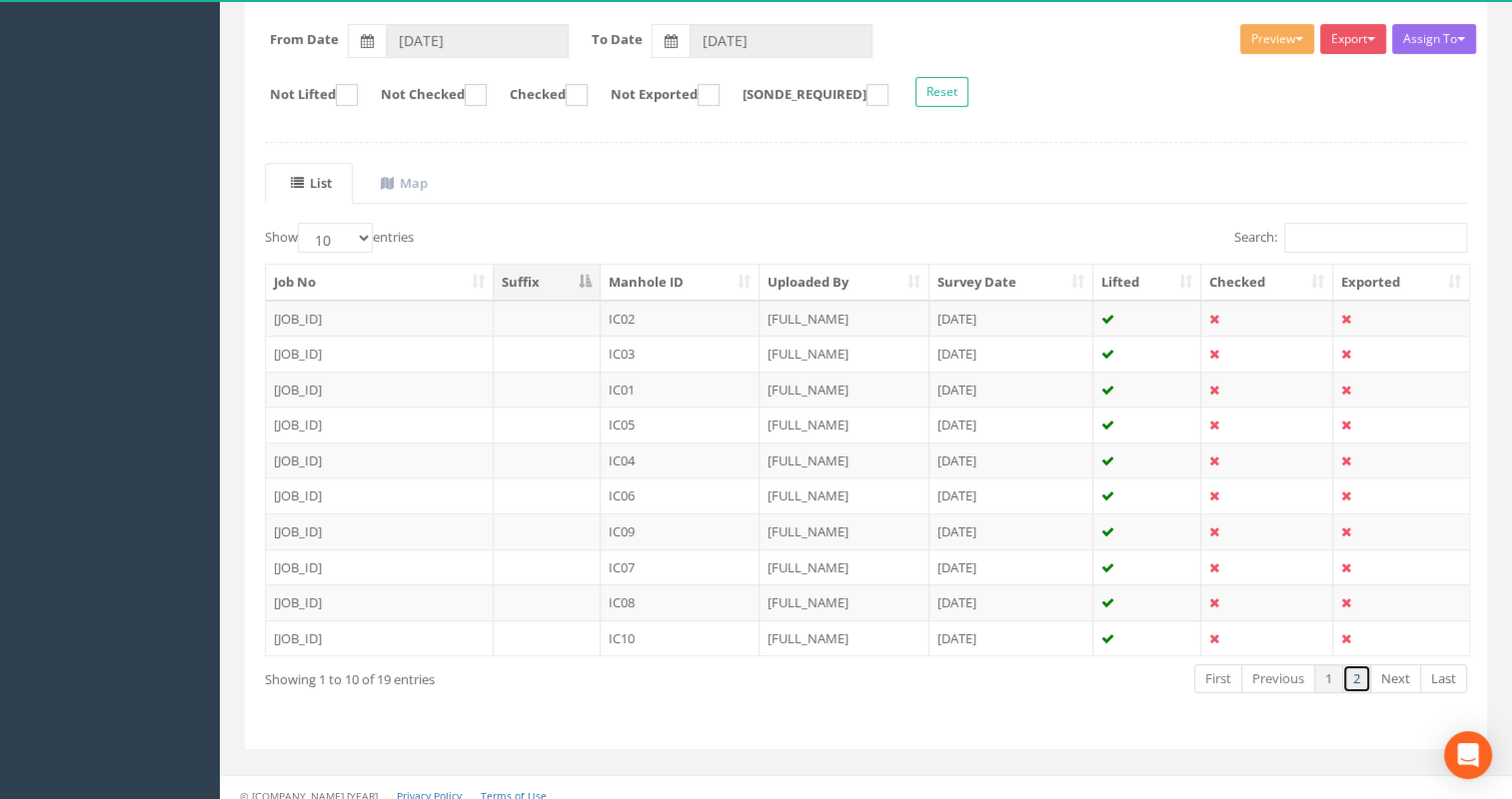 click on "2" at bounding box center [1218, 678] 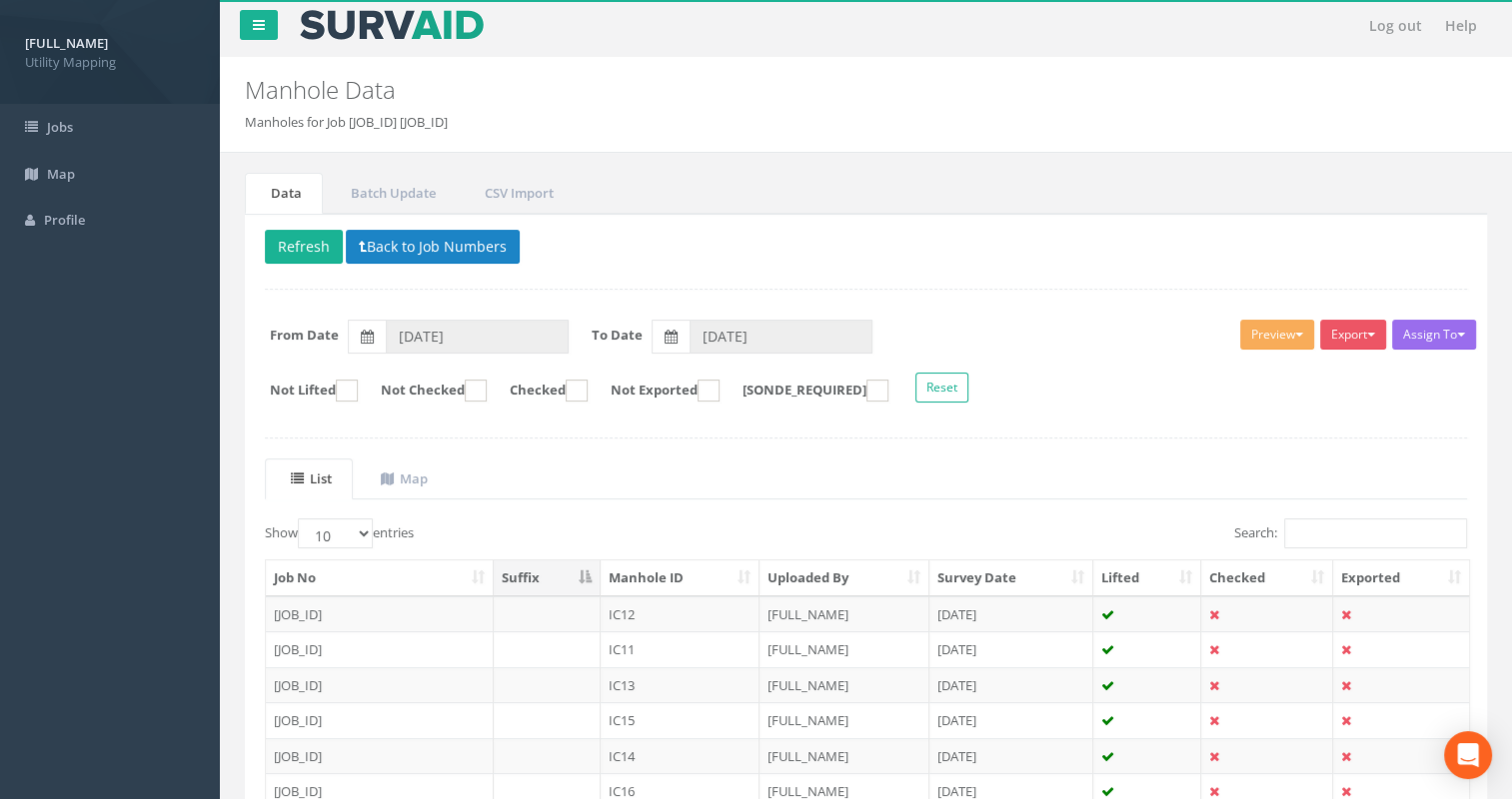 scroll, scrollTop: 0, scrollLeft: 0, axis: both 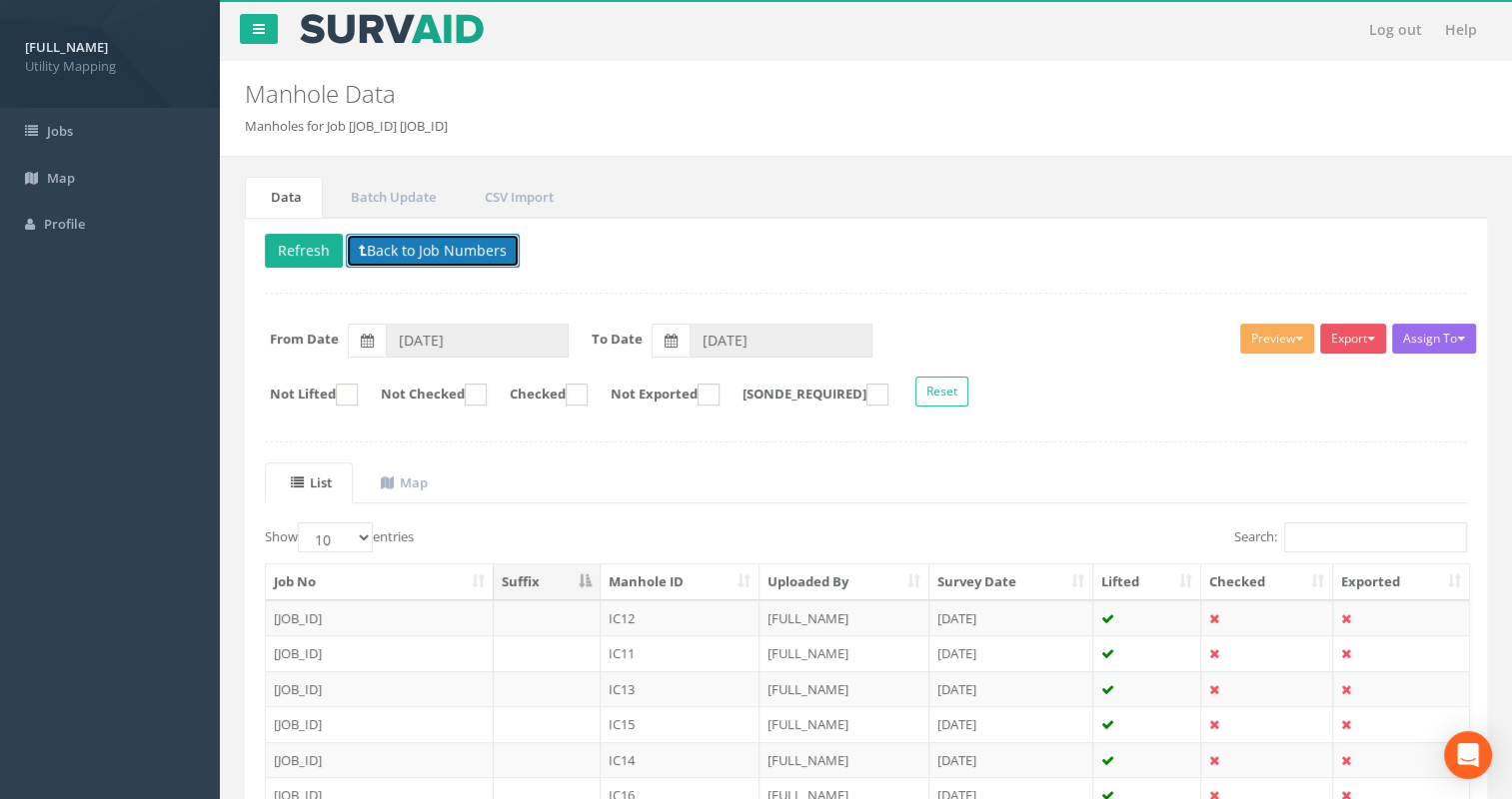 click on "Back to Job Numbers" at bounding box center [433, 251] 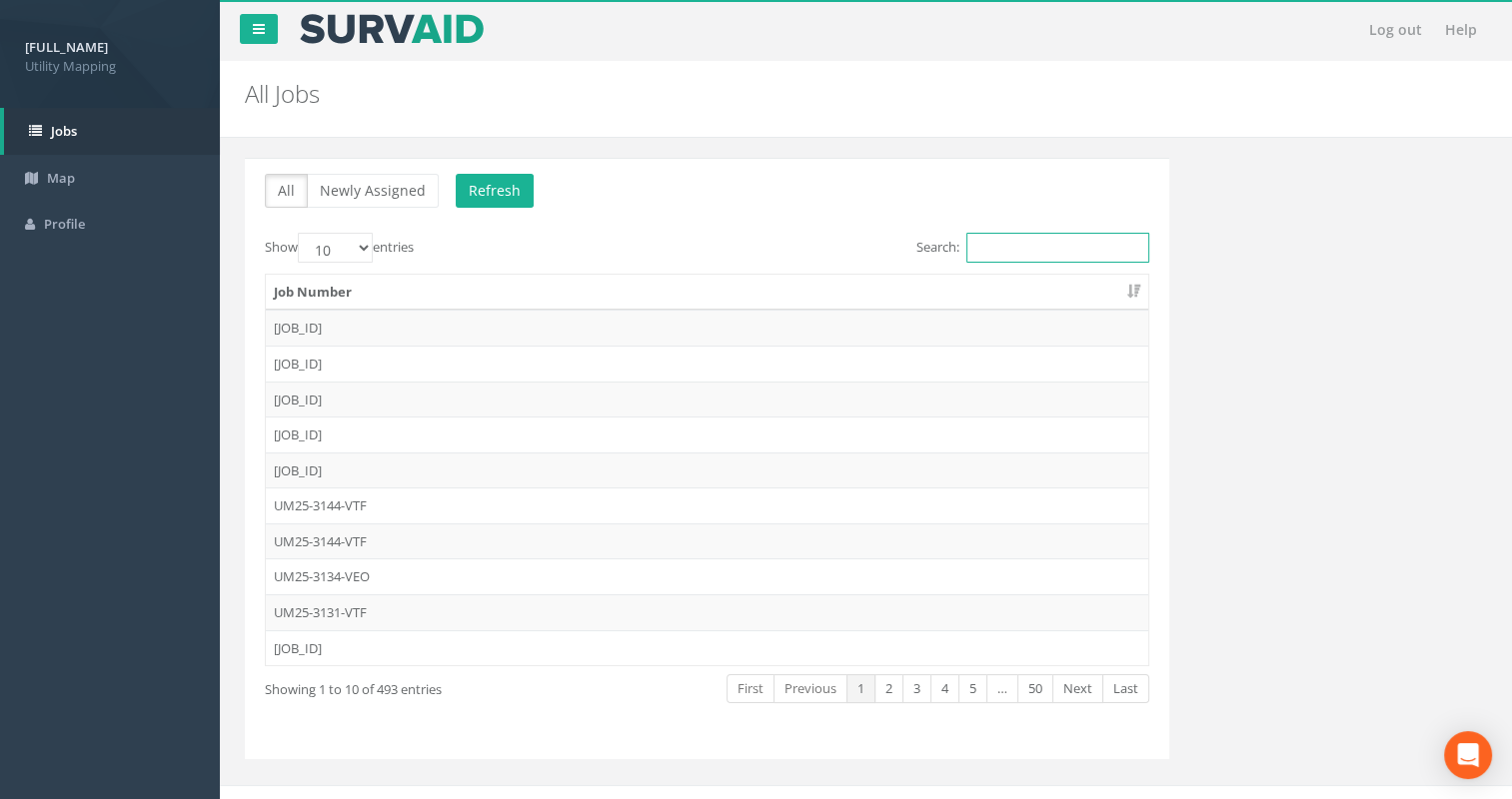 click on "Search:" at bounding box center (1057, 248) 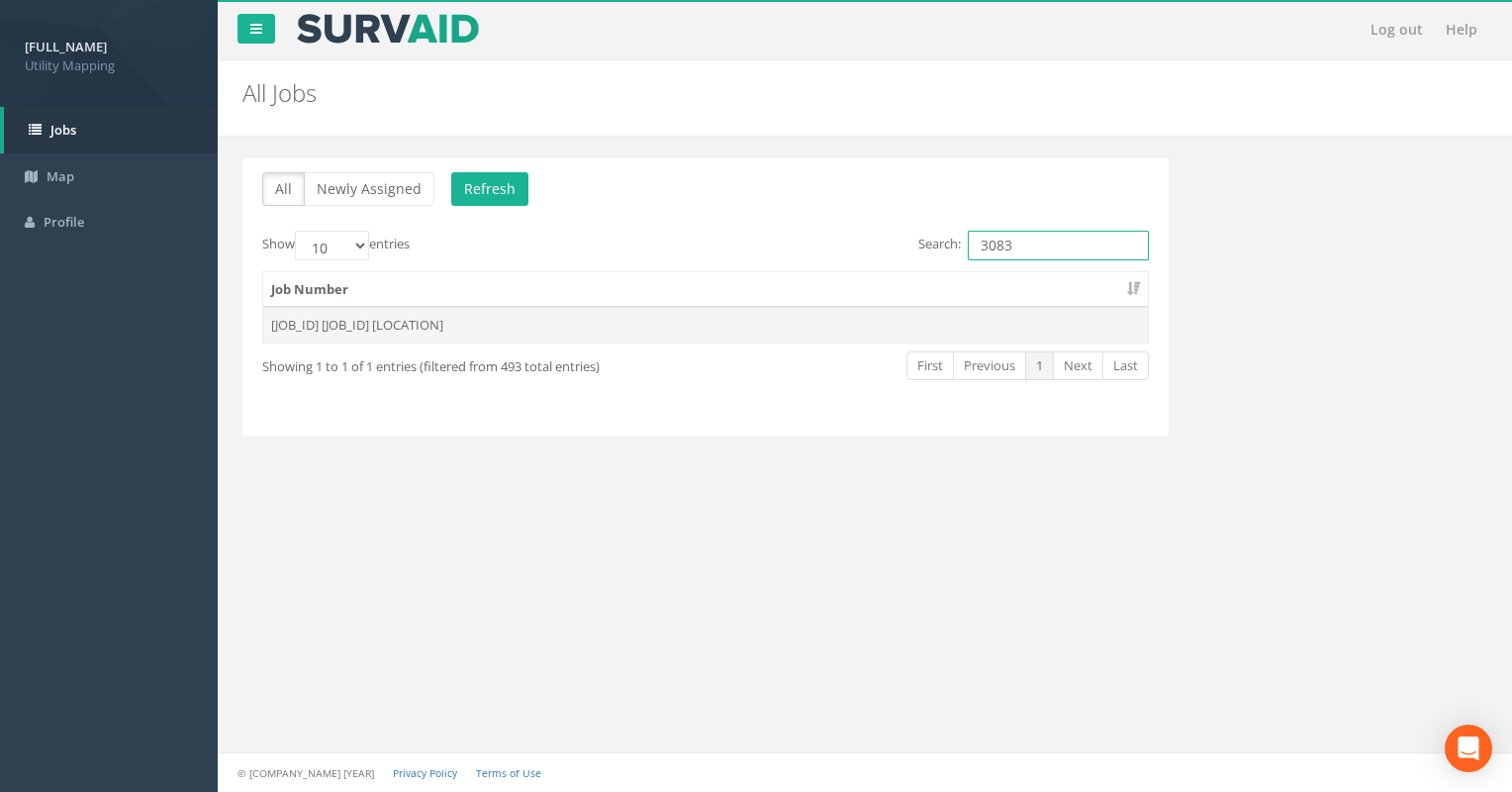 type on "3083" 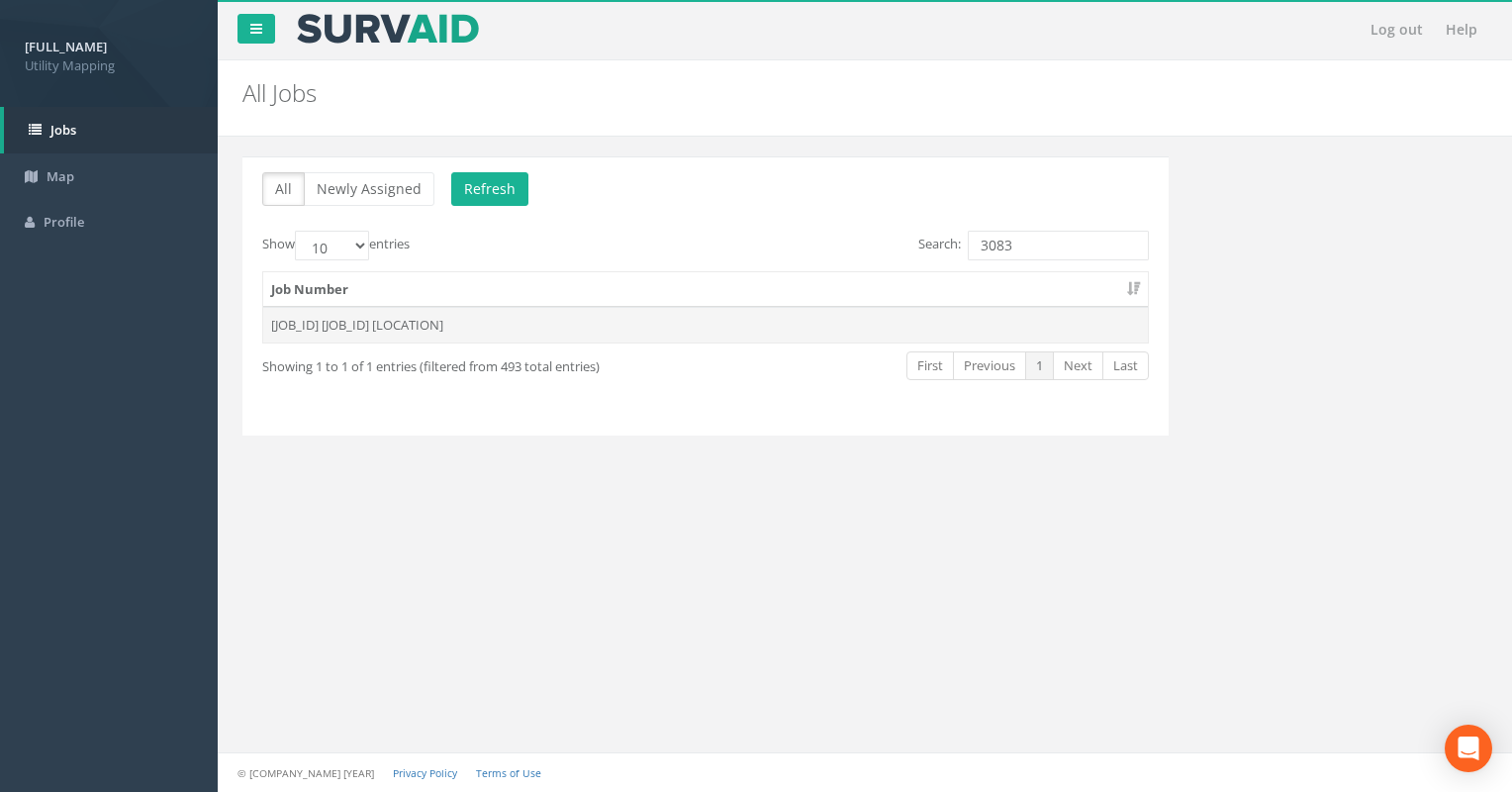 click on "[JOB_ID] [JOB_ID] [LOCATION]" at bounding box center [706, 325] 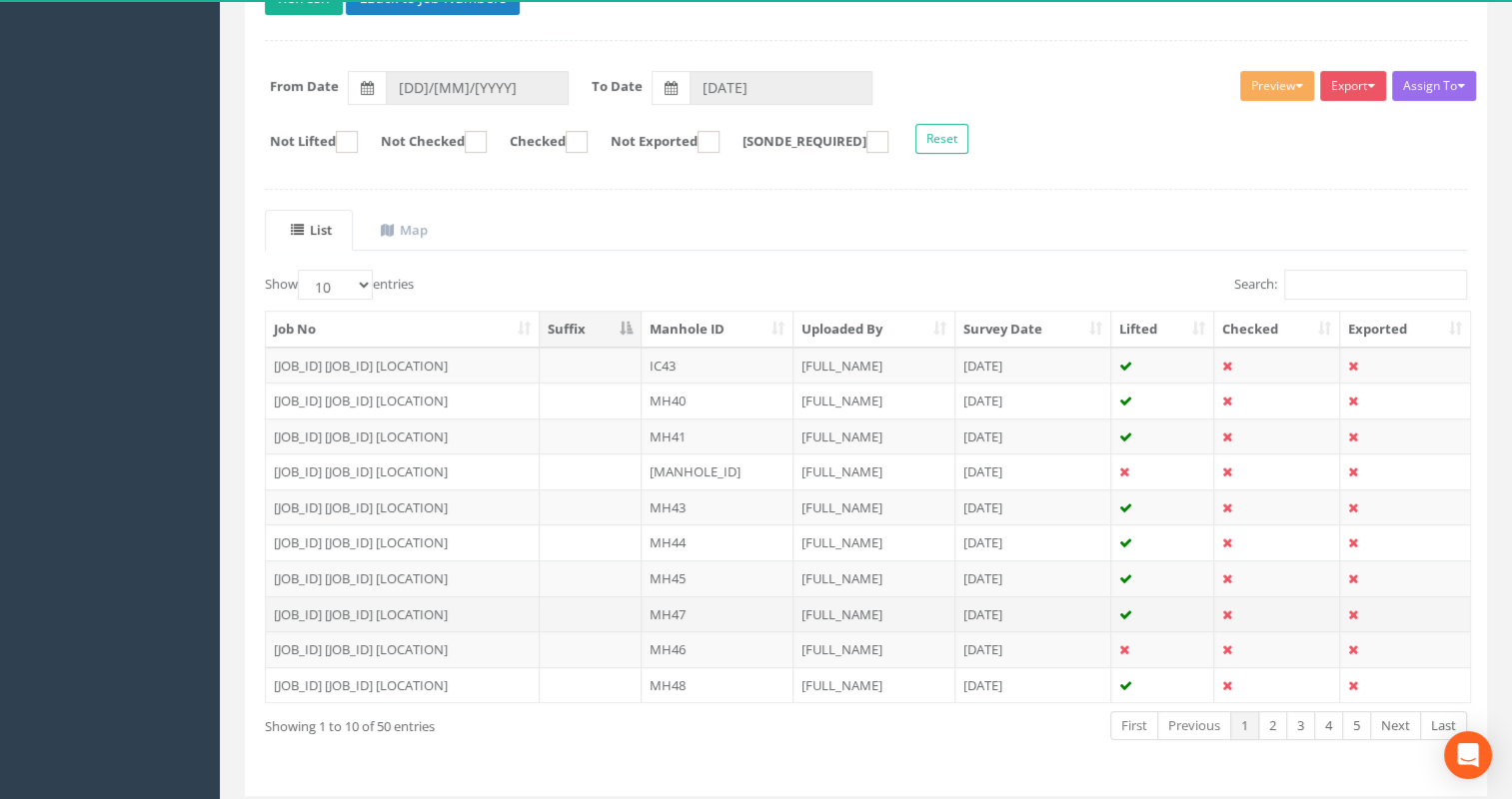 scroll, scrollTop: 310, scrollLeft: 0, axis: vertical 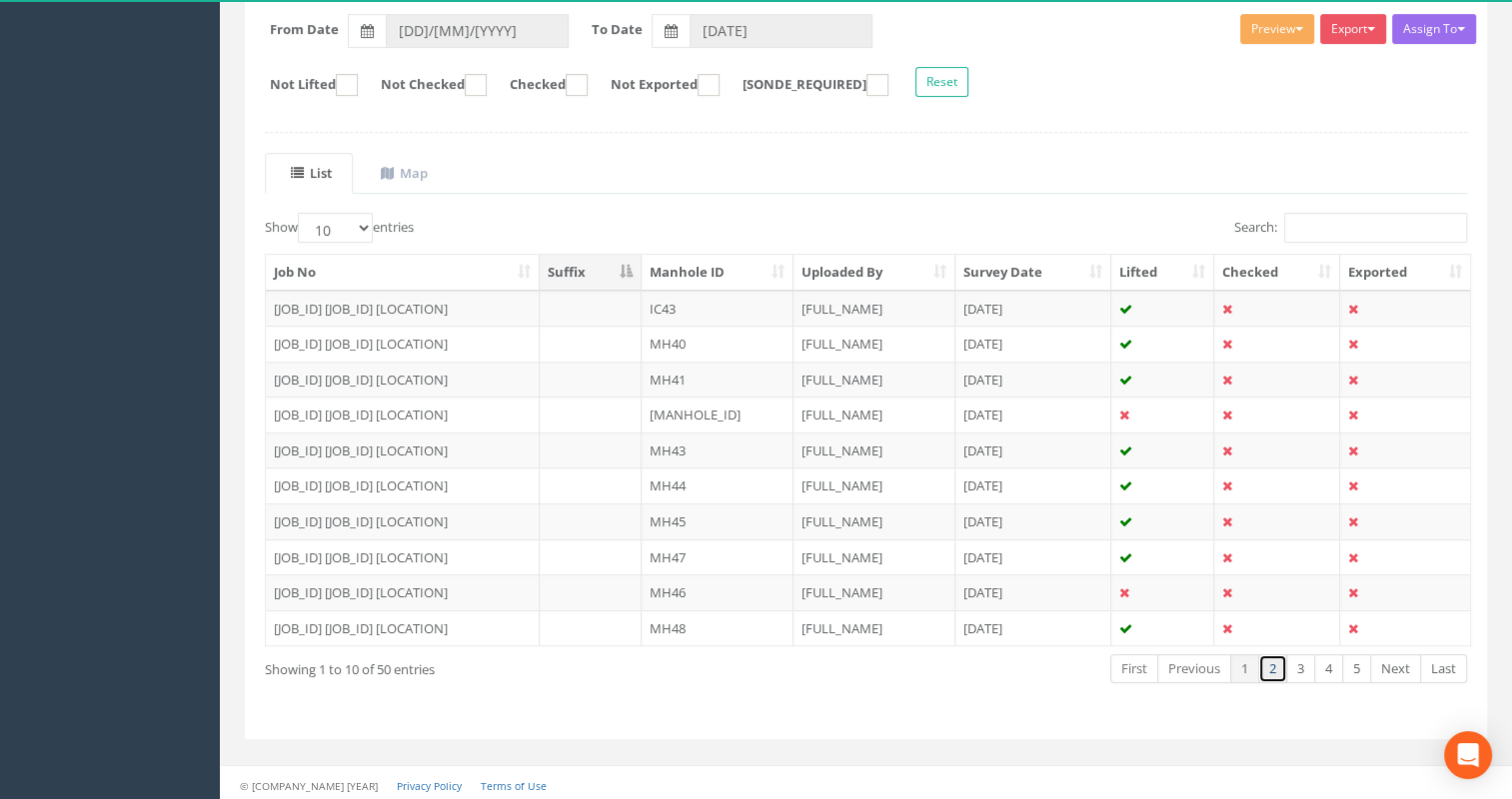 click on "2" at bounding box center [1134, 668] 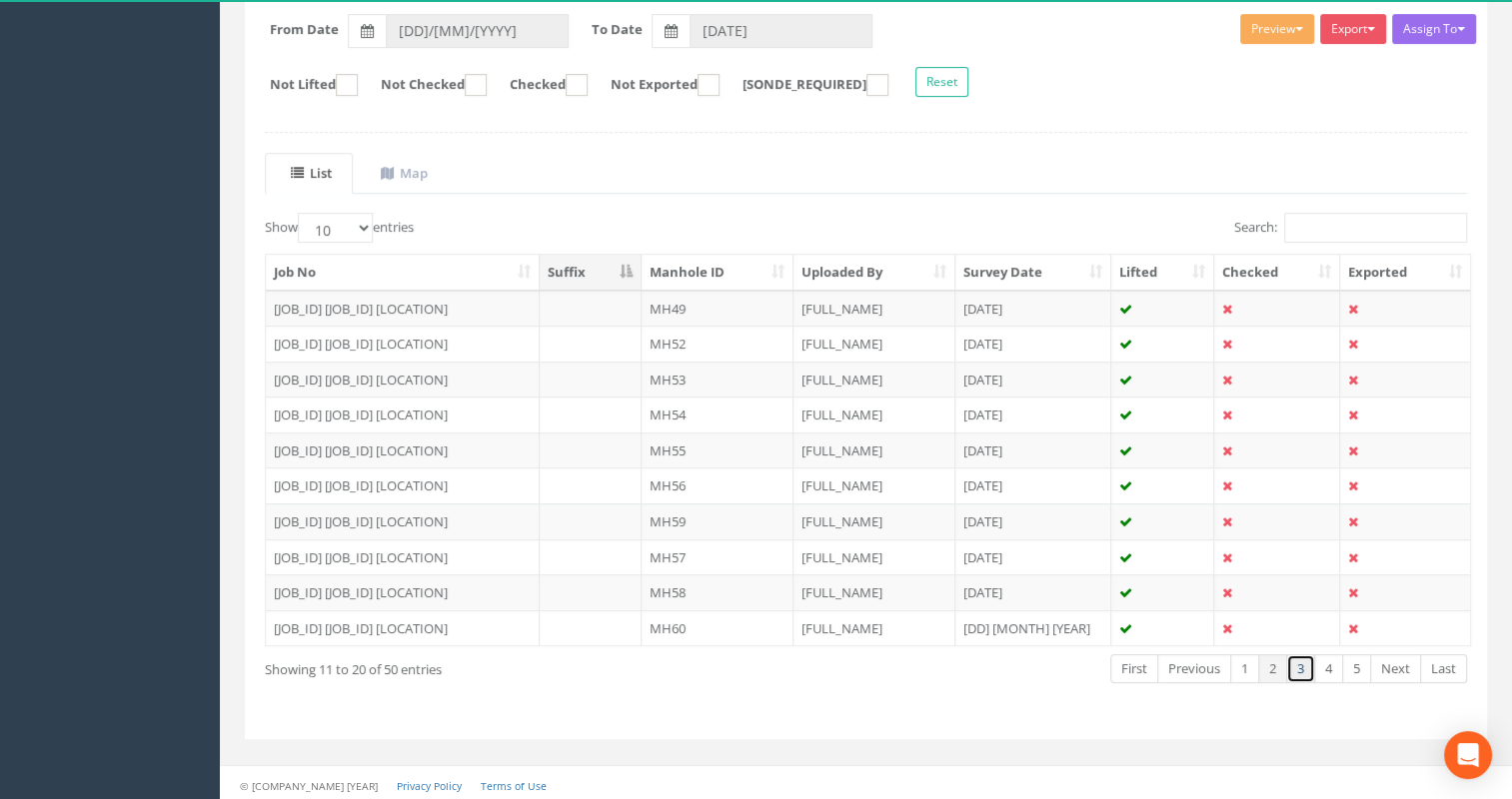 click on "3" at bounding box center (1134, 668) 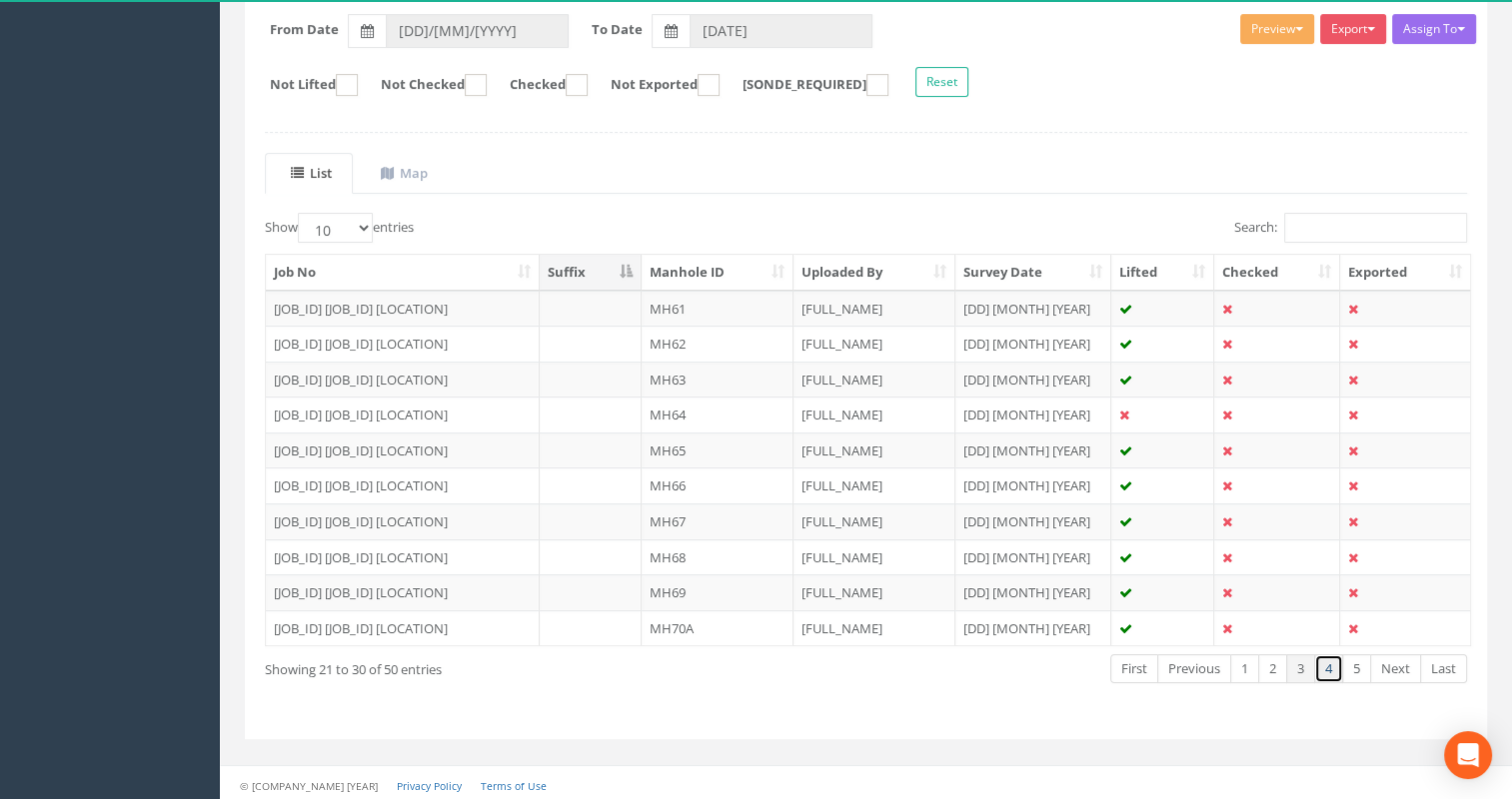 click on "4" at bounding box center (1134, 668) 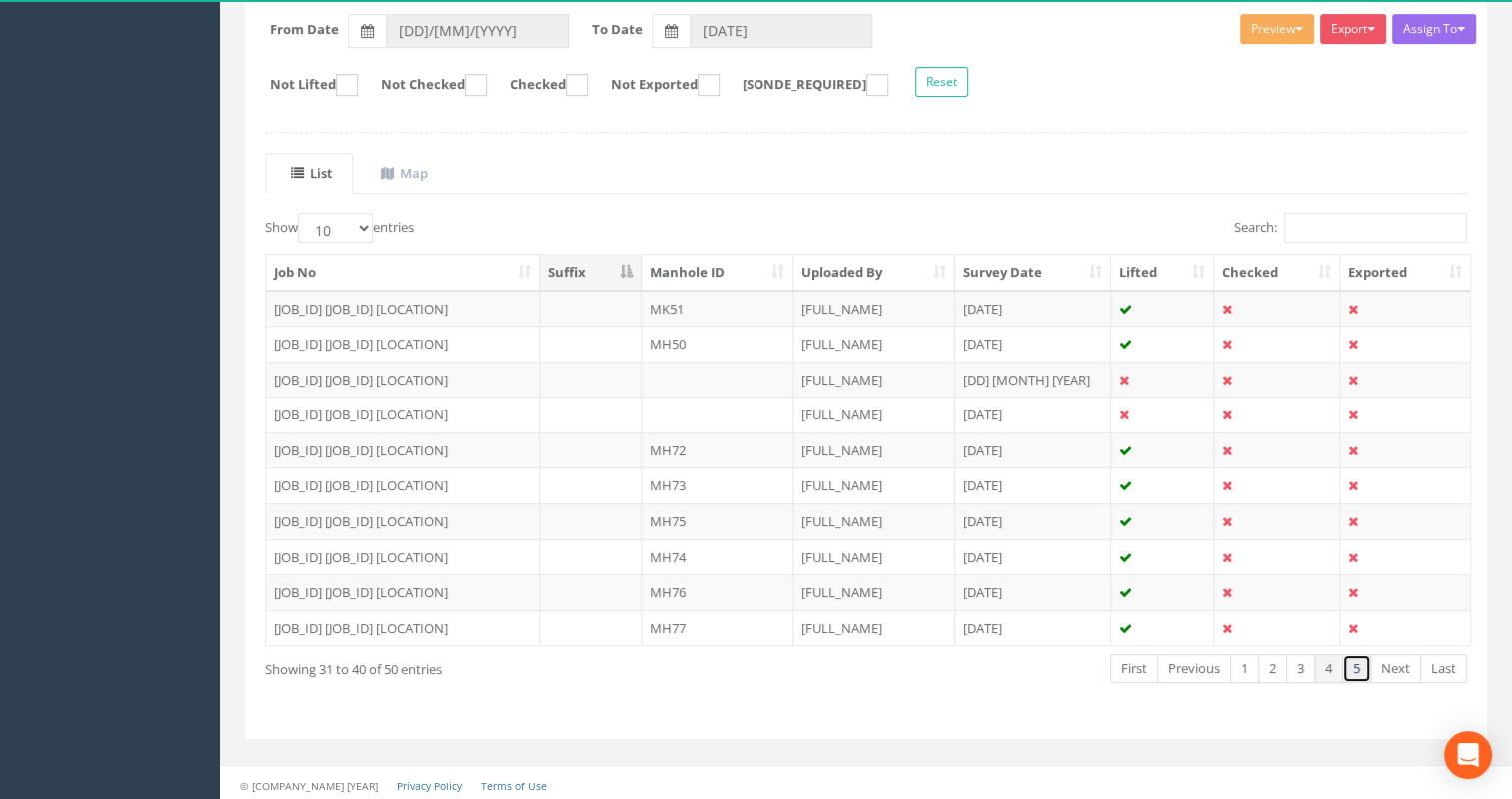 click on "5" at bounding box center [1134, 668] 